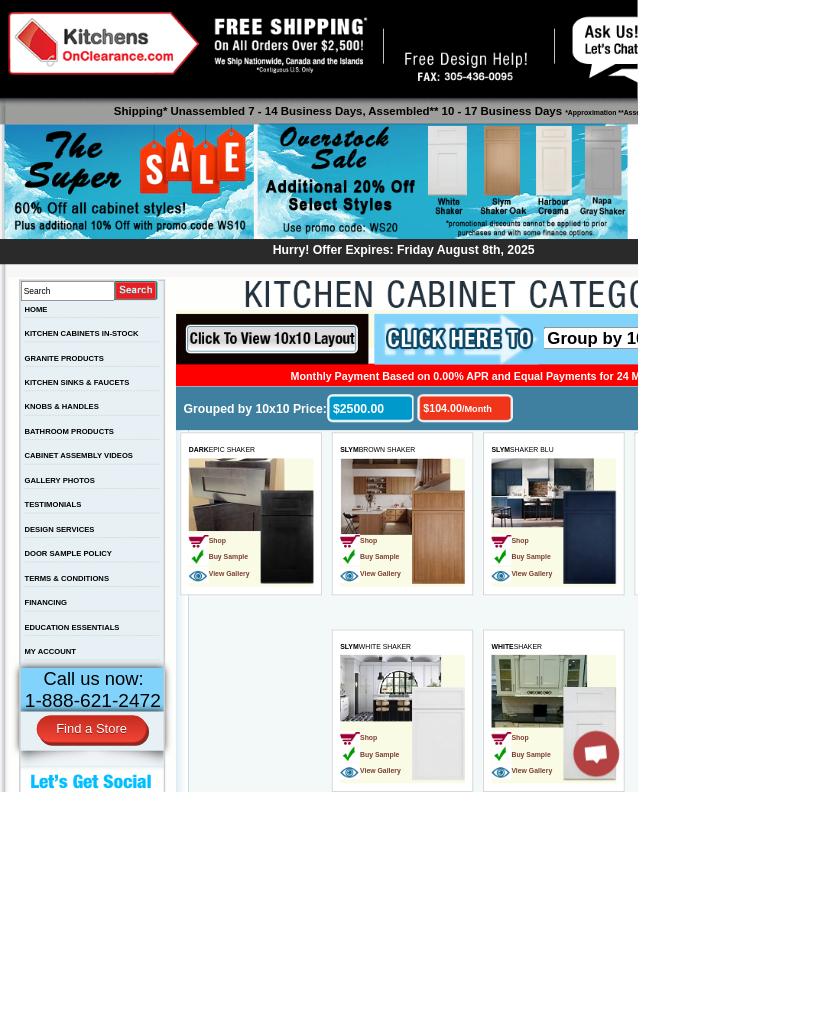 scroll, scrollTop: 0, scrollLeft: 0, axis: both 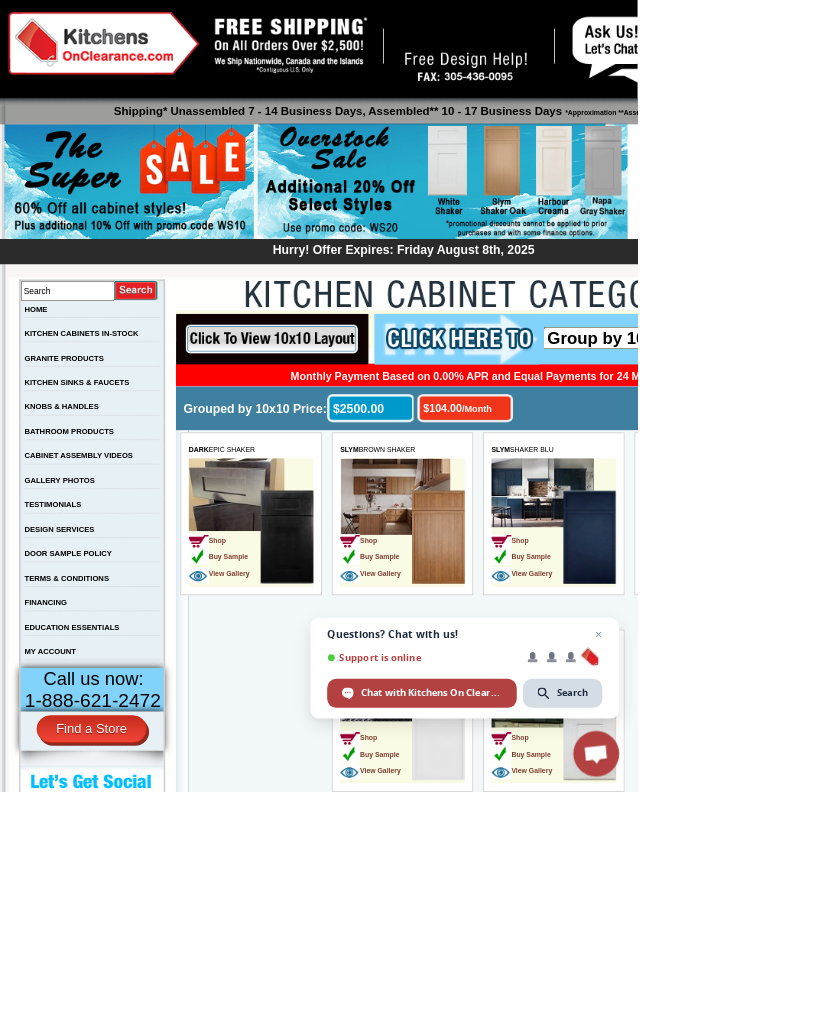 click on "KITCHEN CABINETS IN-STOCK" at bounding box center [106, 436] 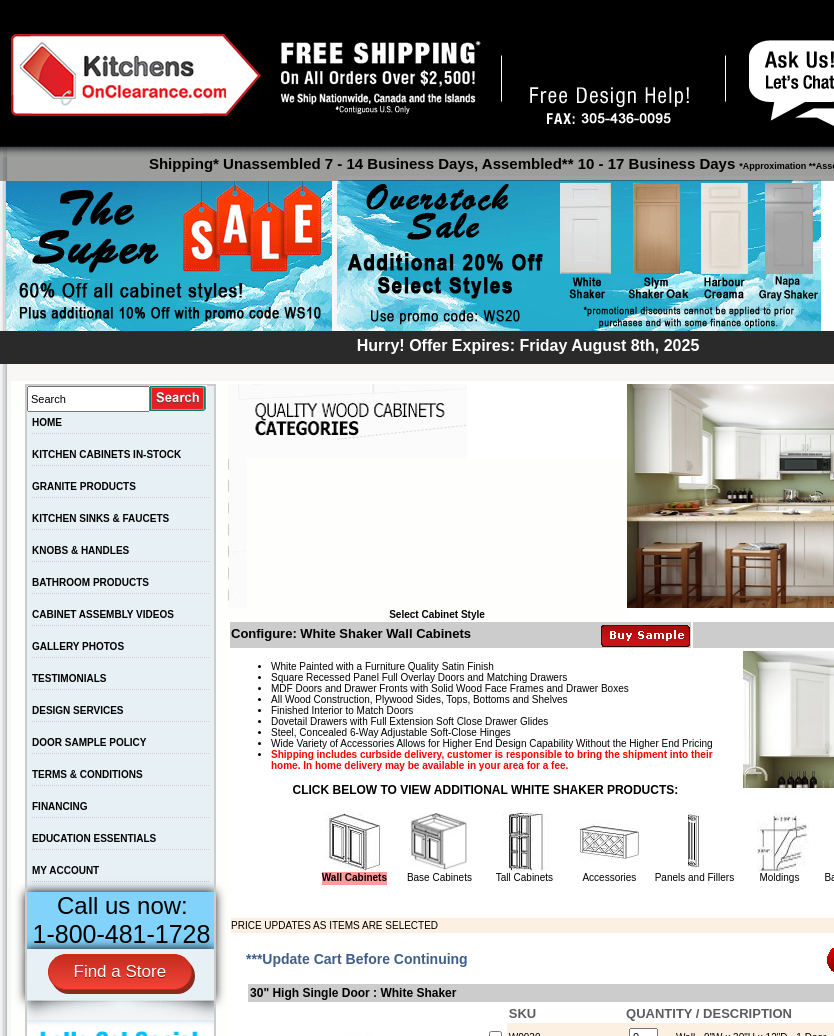 scroll, scrollTop: 24, scrollLeft: 0, axis: vertical 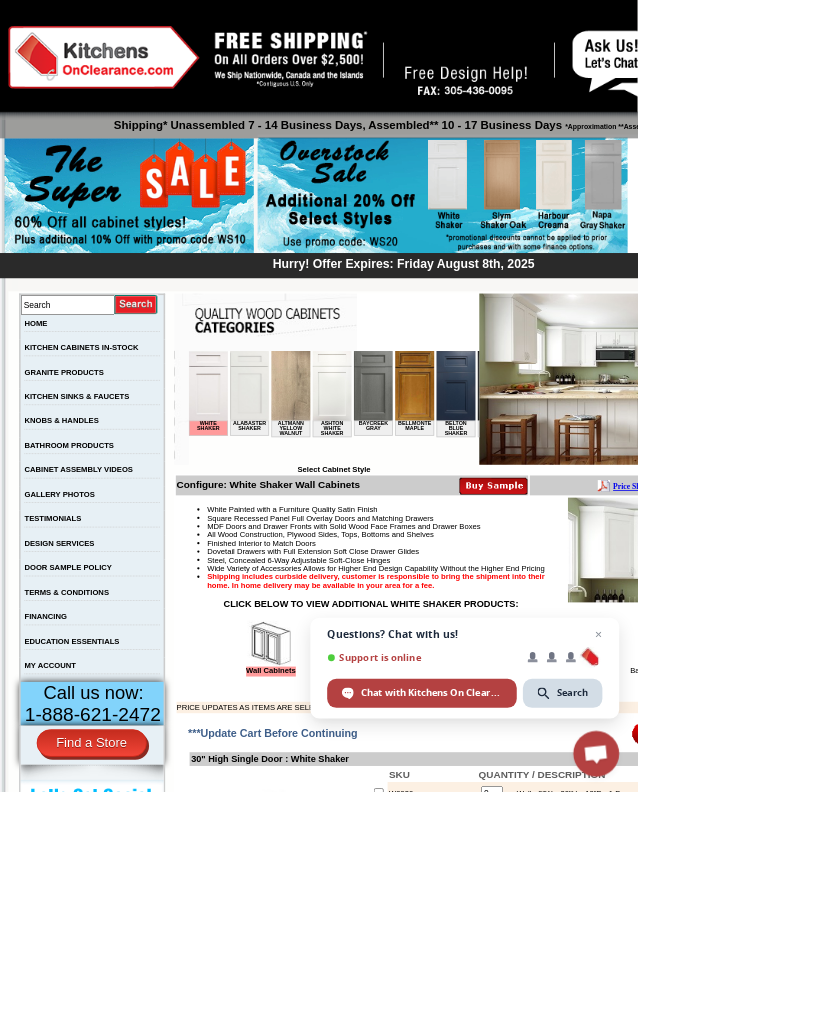 click on "GALLERY PHOTOS" at bounding box center (78, 646) 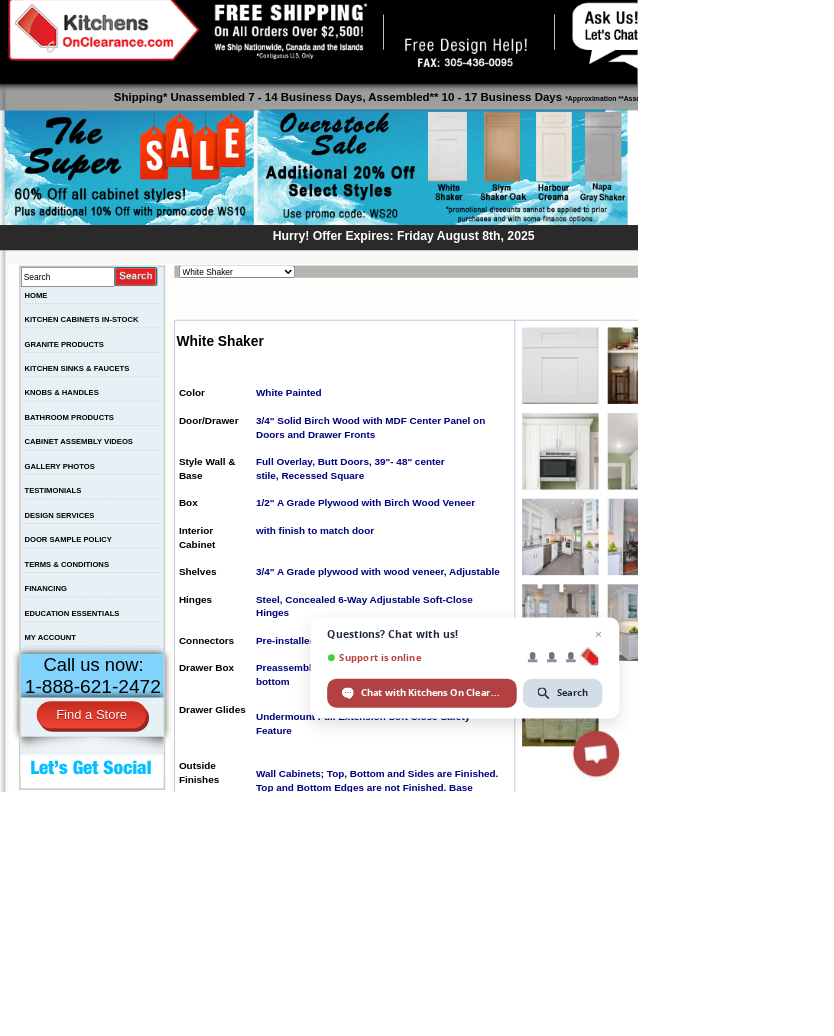 scroll, scrollTop: 37, scrollLeft: 0, axis: vertical 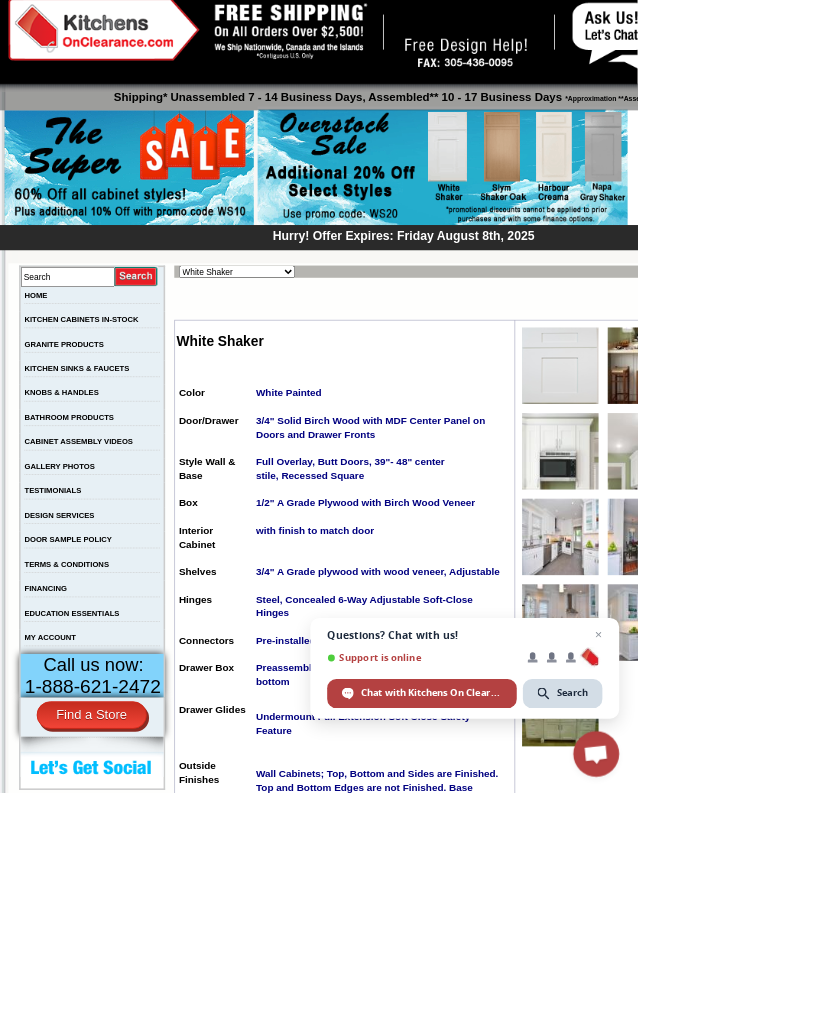 click at bounding box center [972, 390] 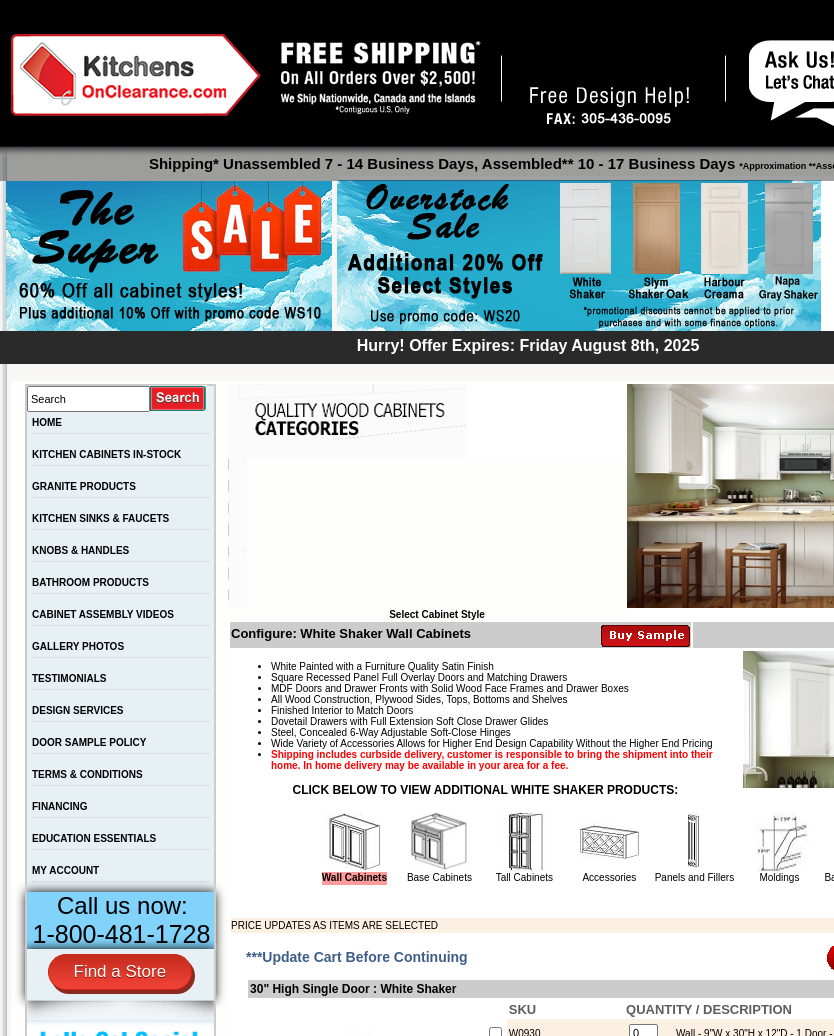 scroll, scrollTop: 0, scrollLeft: 0, axis: both 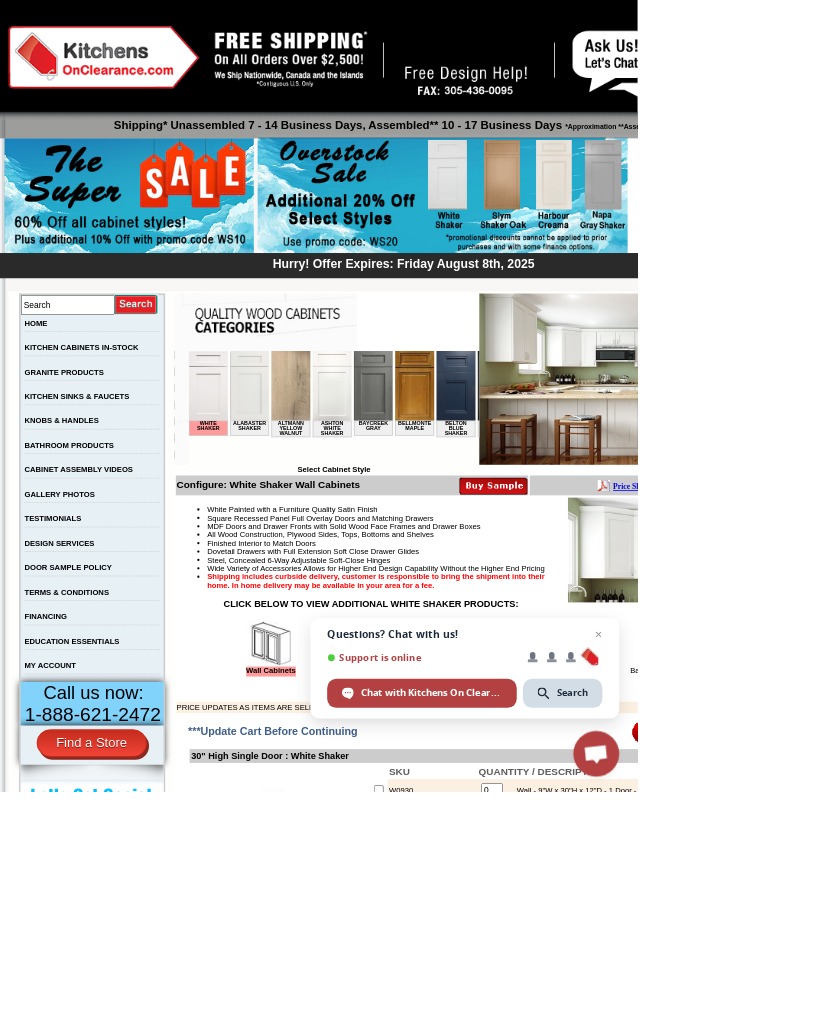 click at bounding box center [524, 842] 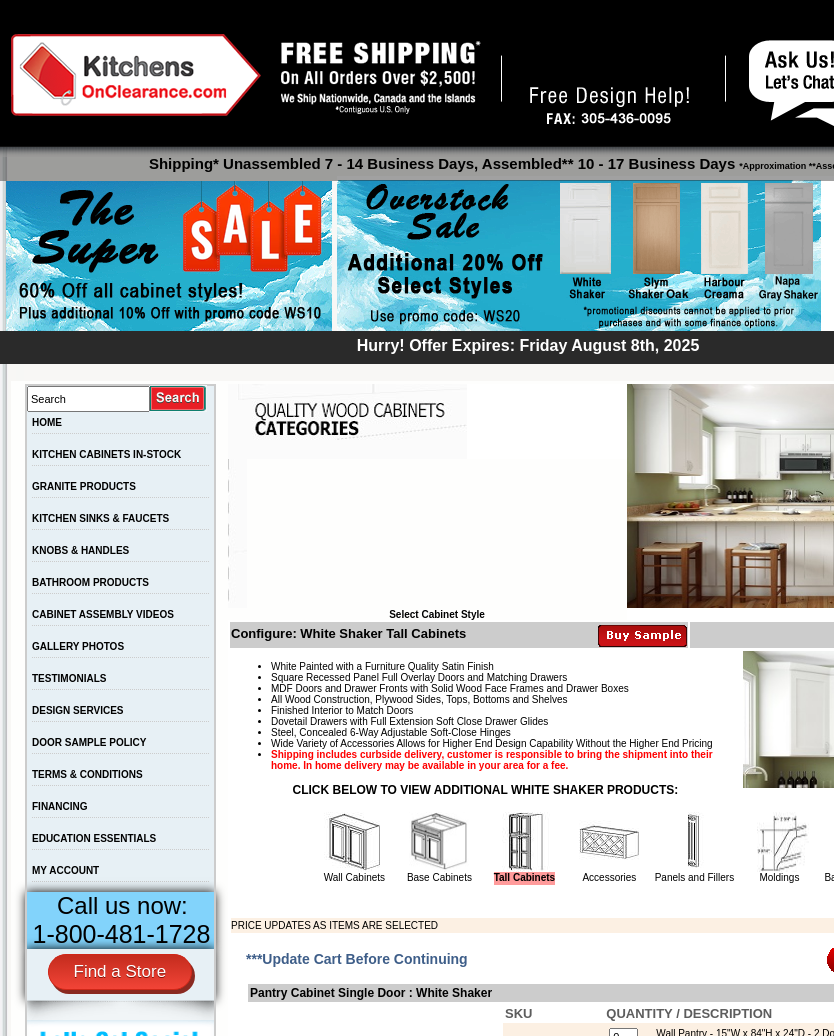scroll, scrollTop: 24, scrollLeft: 0, axis: vertical 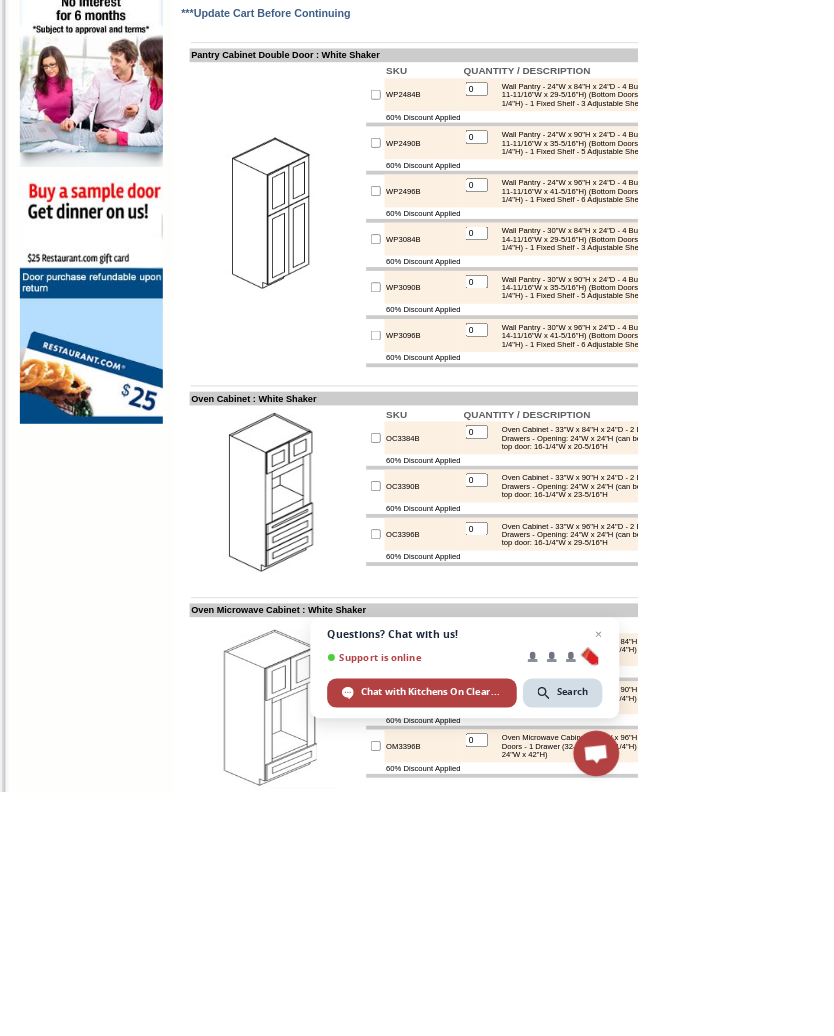 click on "Wall Pantry - 30"W x 96"H x 24"D - 4 Butt Doors (Top Doors: 14-11/16"W x 41-5/16"H) (Bottom Doors: 14-11/16" x 49-1/4"H) - 1 Fixed Shelf - 6 Adjustable Shelves" at bounding box center (786, 439) 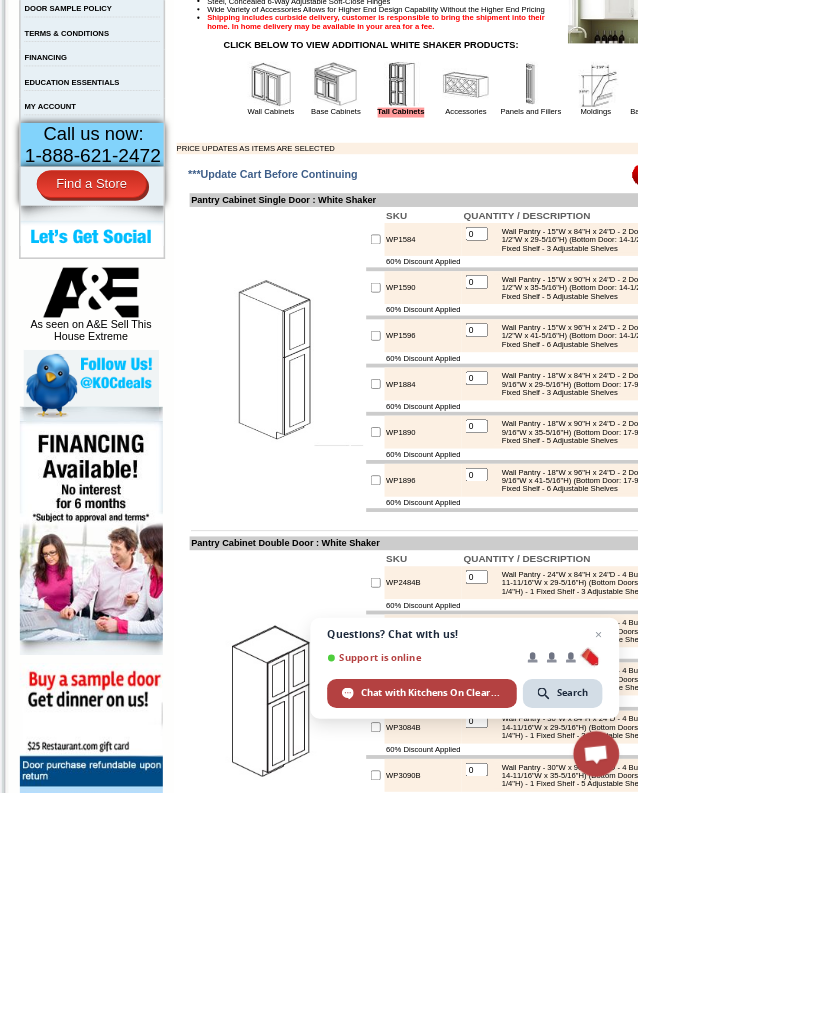 scroll, scrollTop: 0, scrollLeft: 0, axis: both 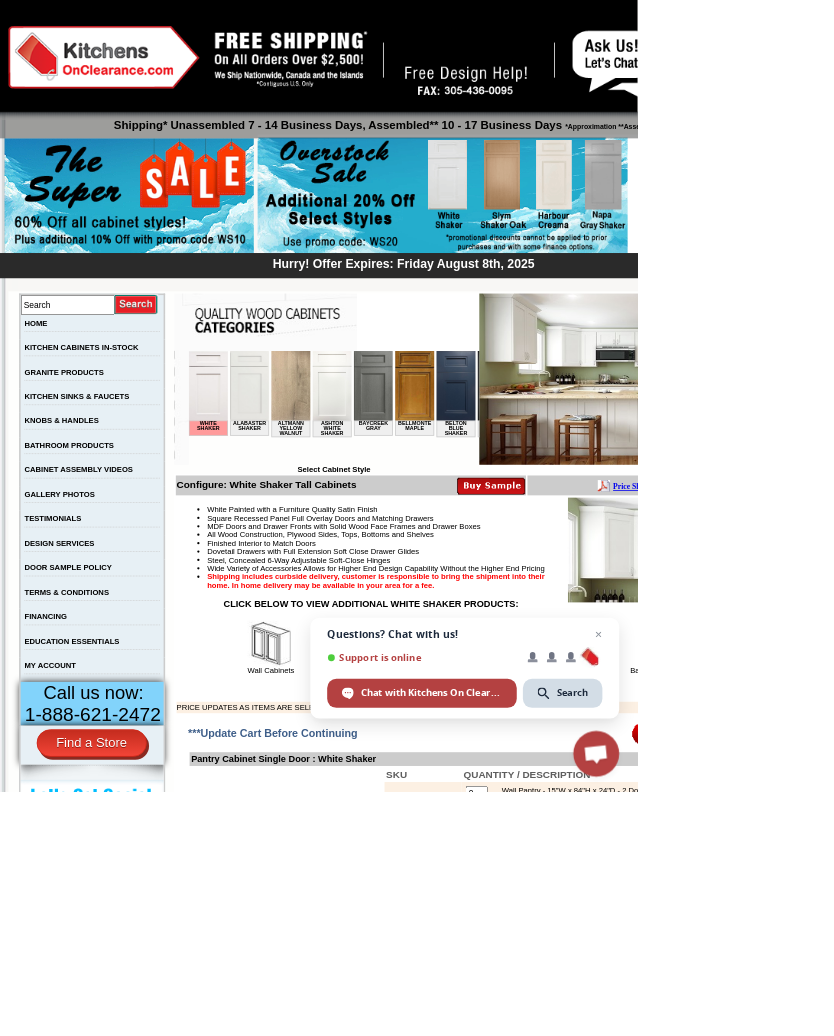 click at bounding box center (579, 256) 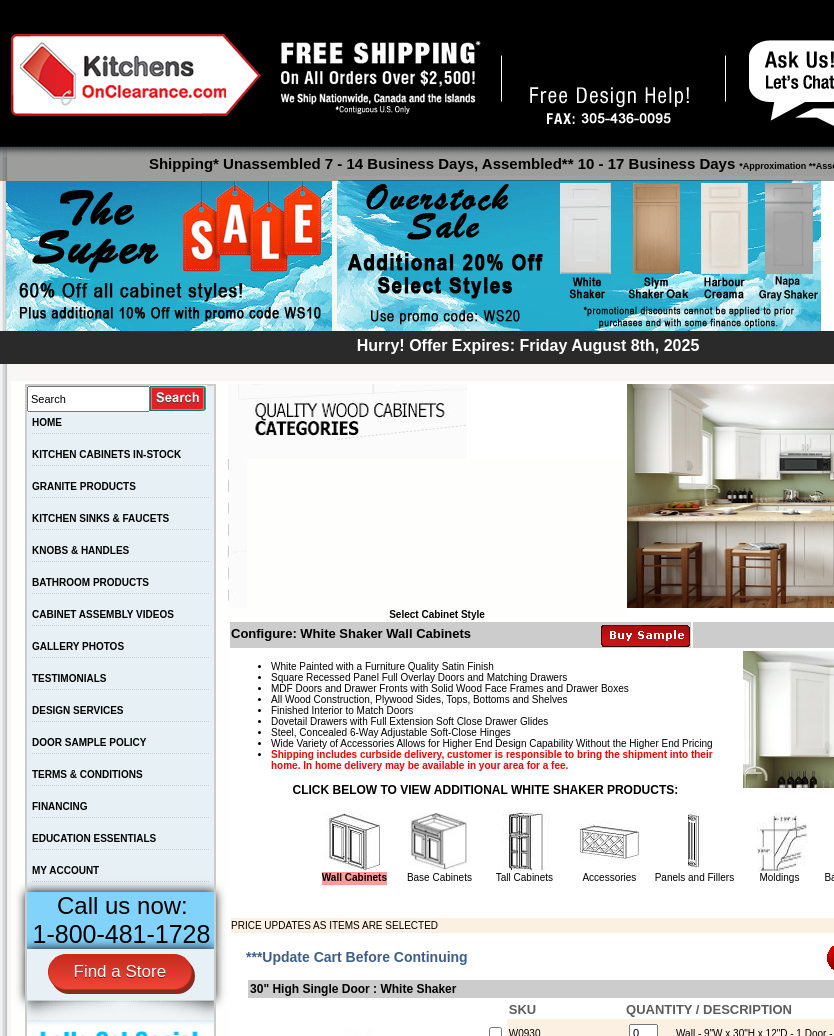 scroll, scrollTop: 0, scrollLeft: 0, axis: both 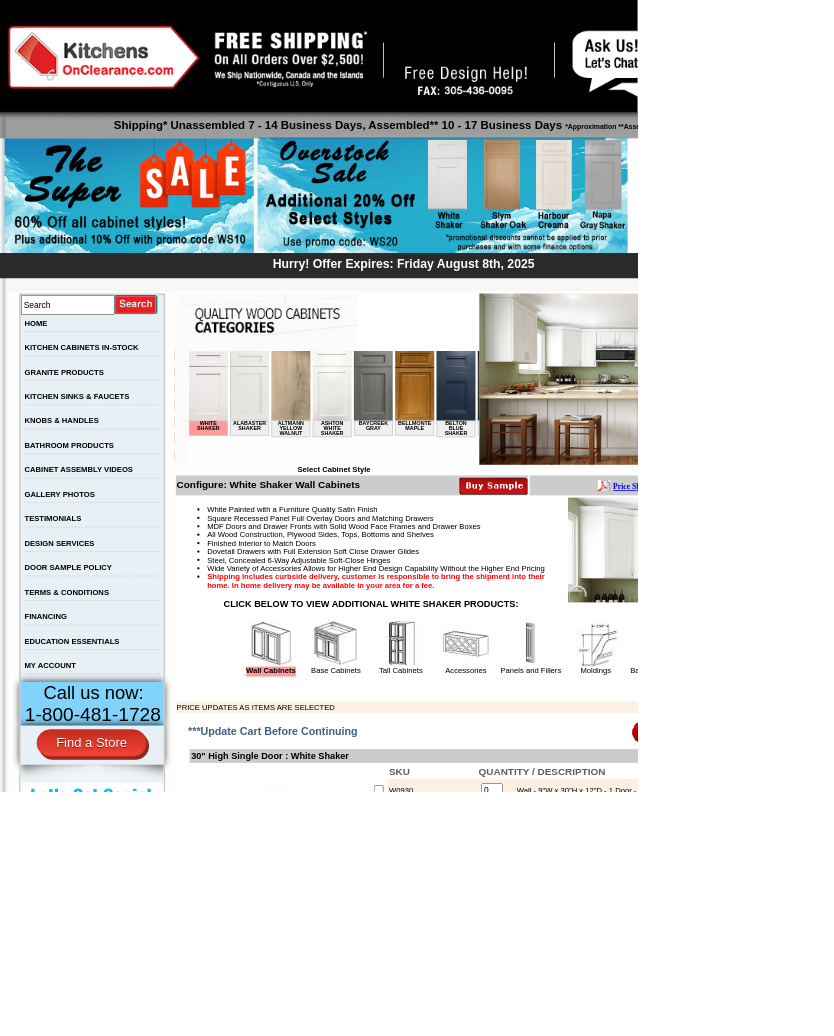 click at bounding box center (579, 256) 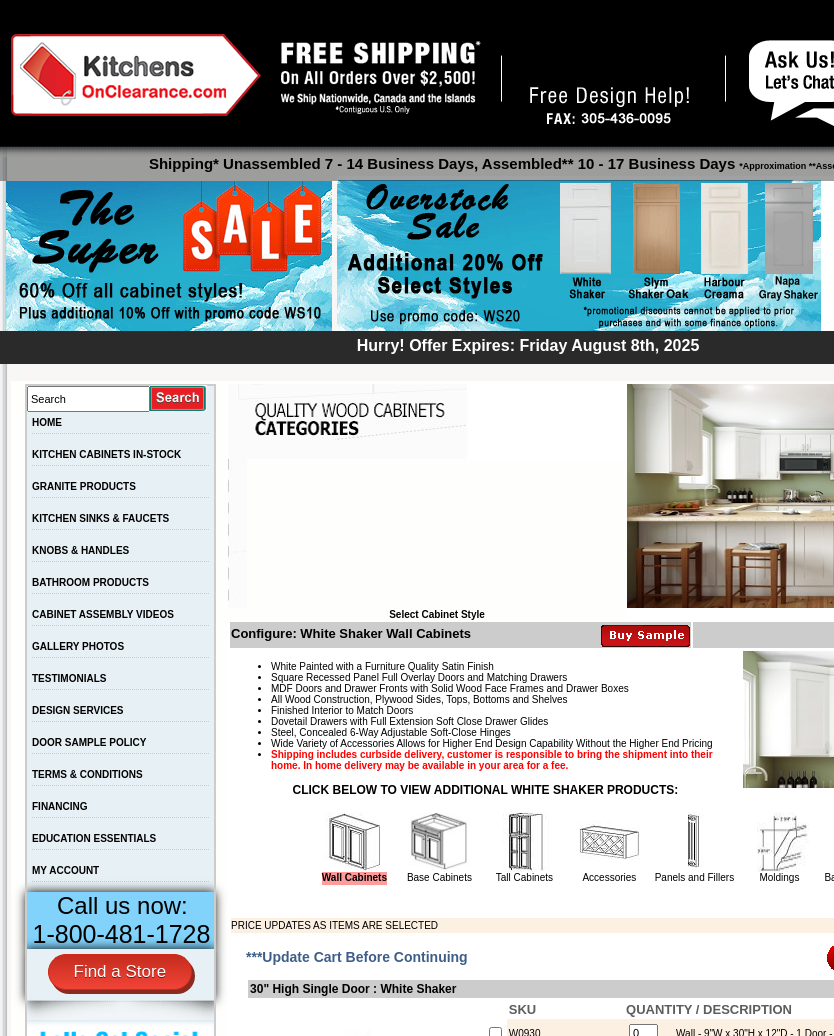 scroll, scrollTop: 0, scrollLeft: 0, axis: both 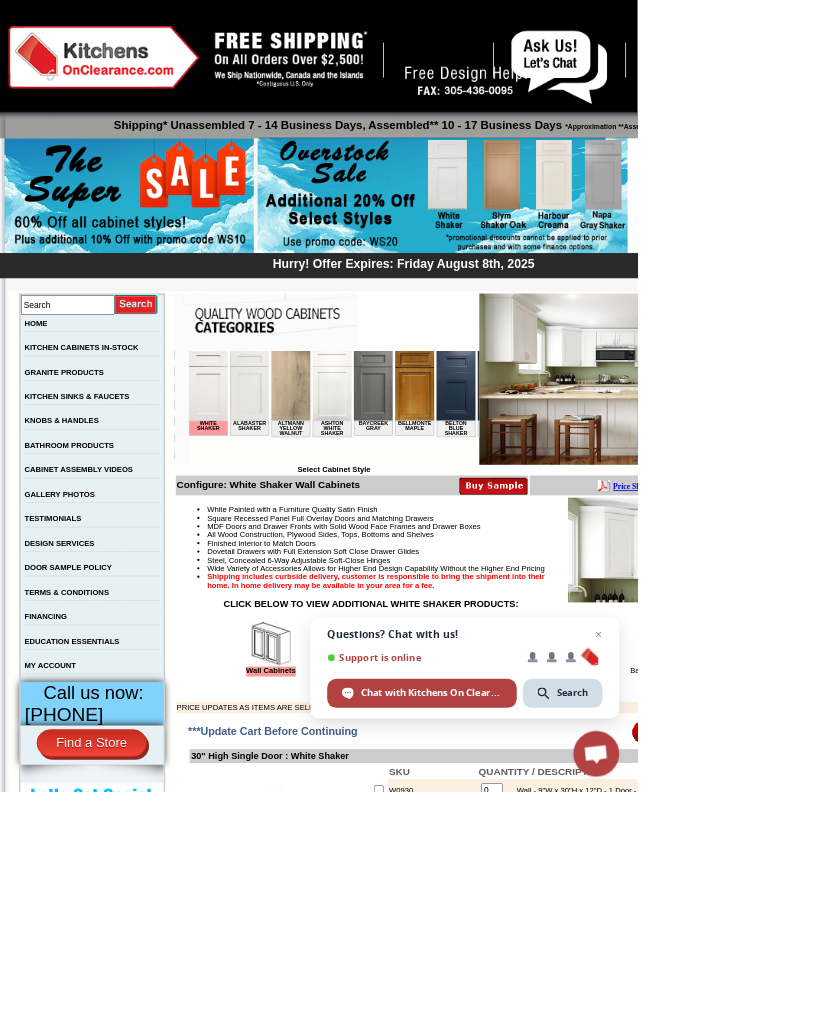 click on "Total:
$0.00" at bounding box center [902, 925] 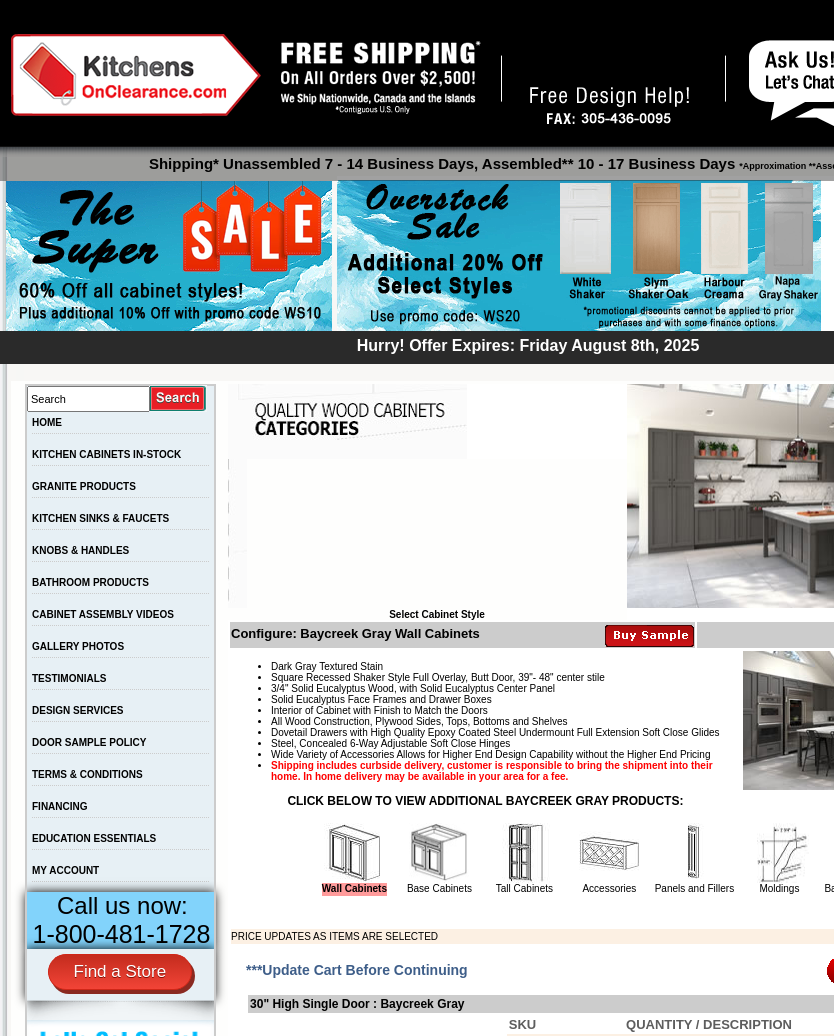 scroll, scrollTop: 24, scrollLeft: 0, axis: vertical 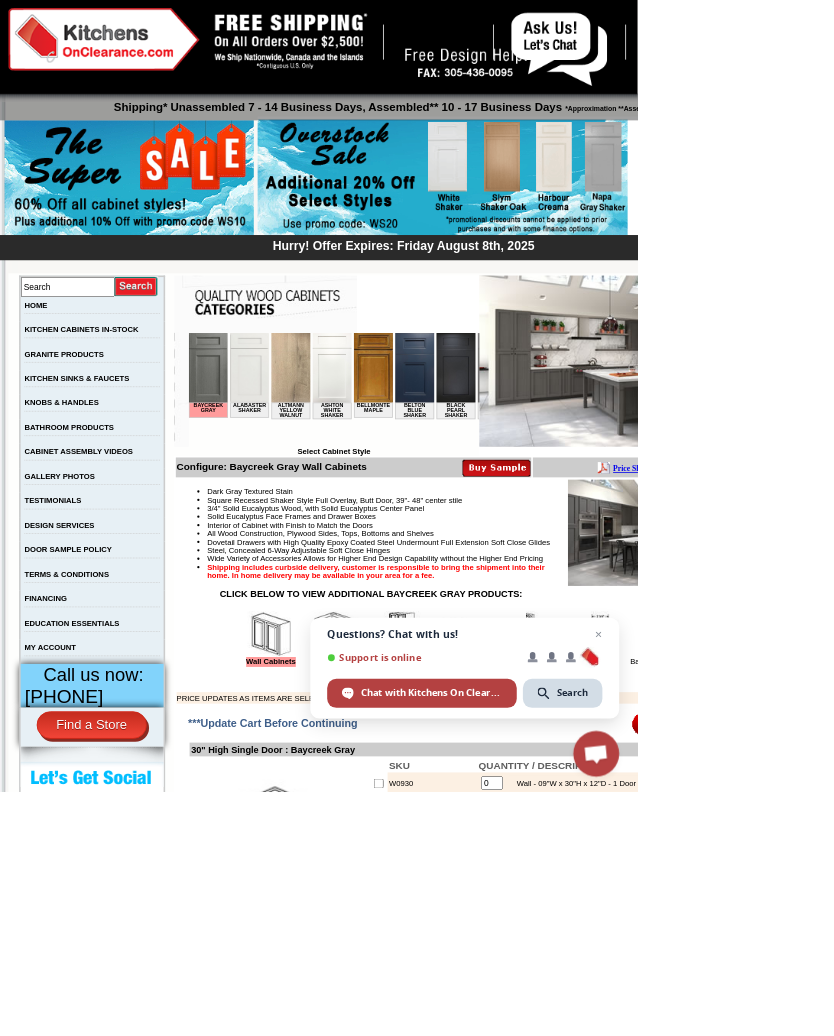 click at bounding box center [579, 232] 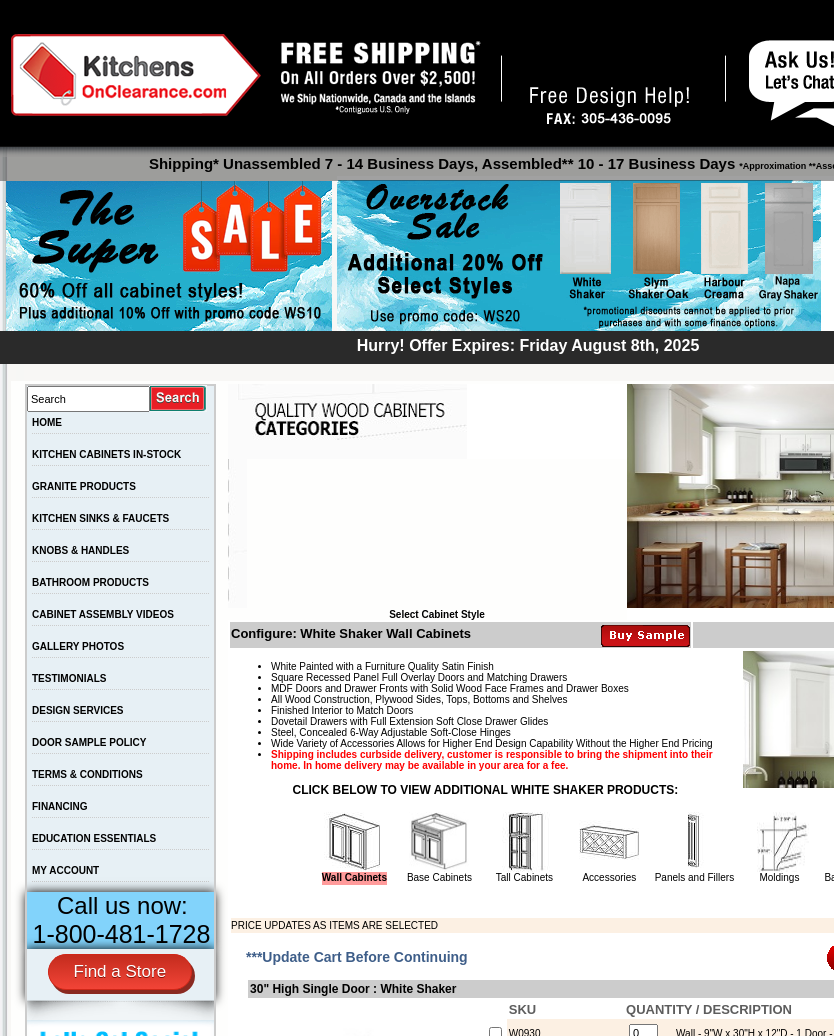 scroll, scrollTop: 0, scrollLeft: 0, axis: both 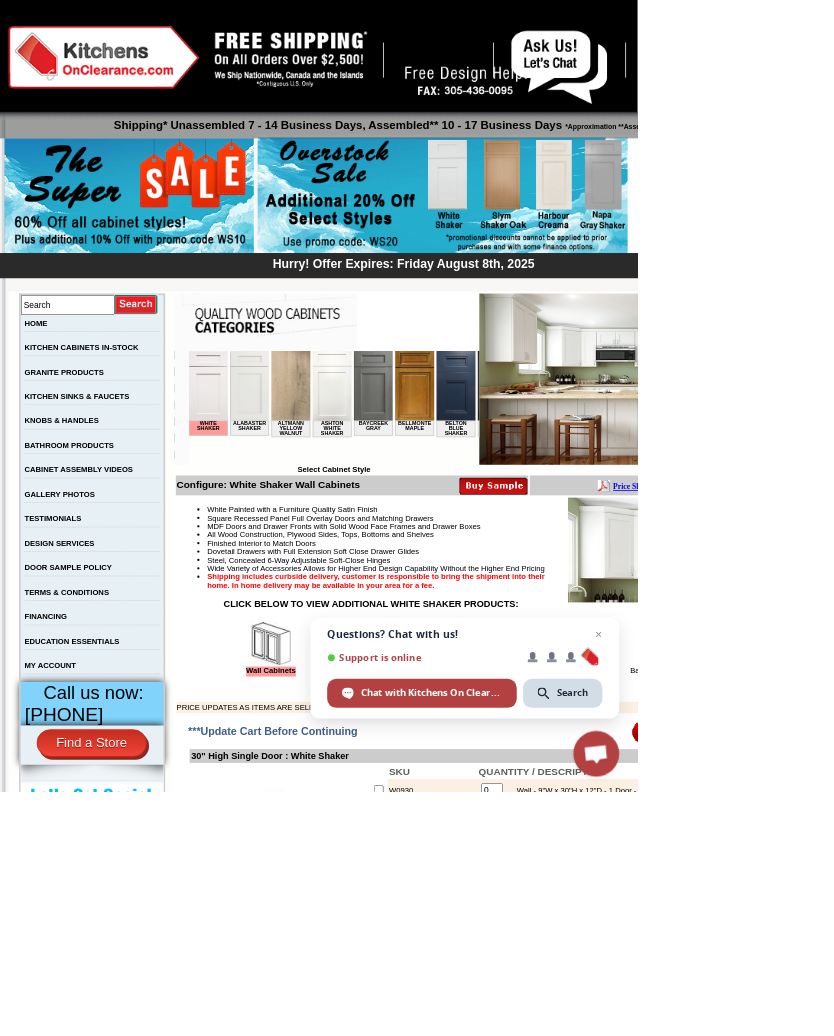 click at bounding box center [823, 496] 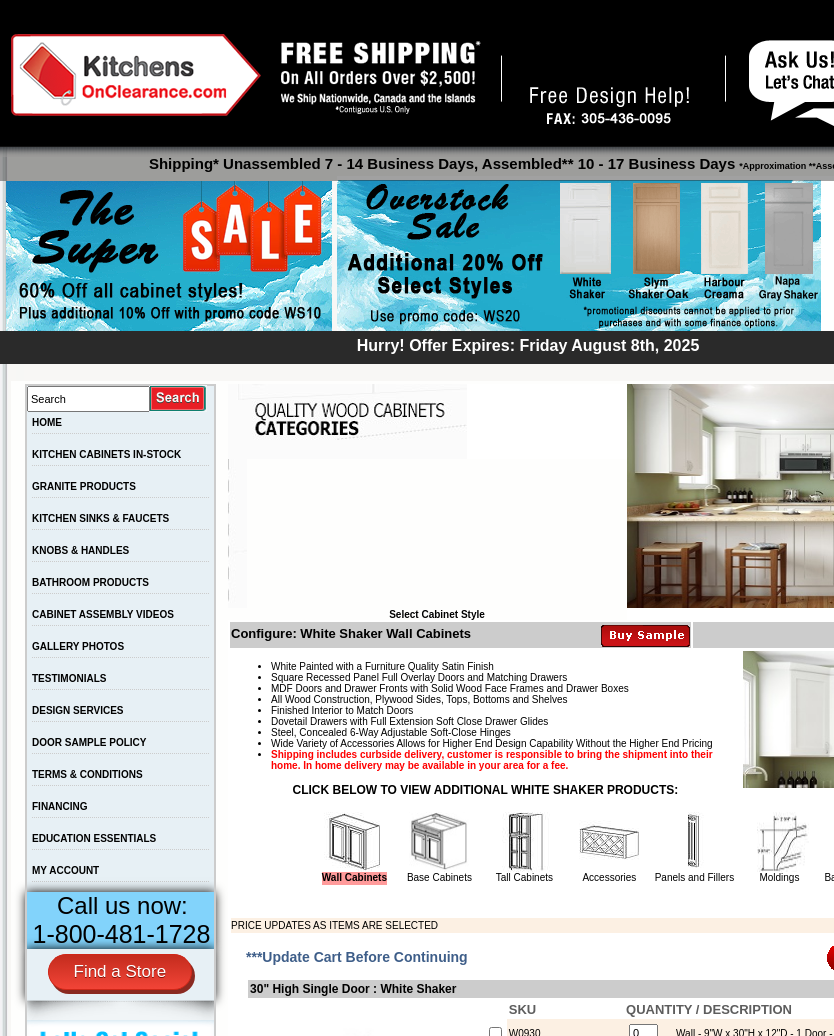 scroll, scrollTop: 0, scrollLeft: 0, axis: both 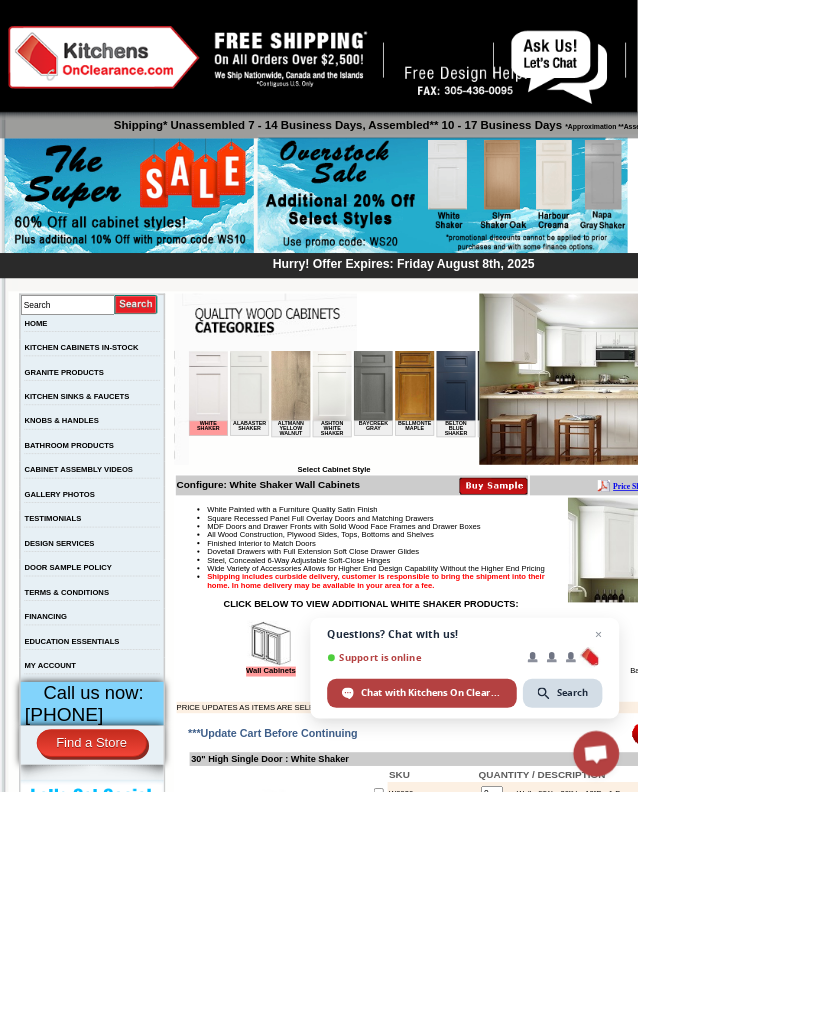 click on "Search" at bounding box center [88, 399] 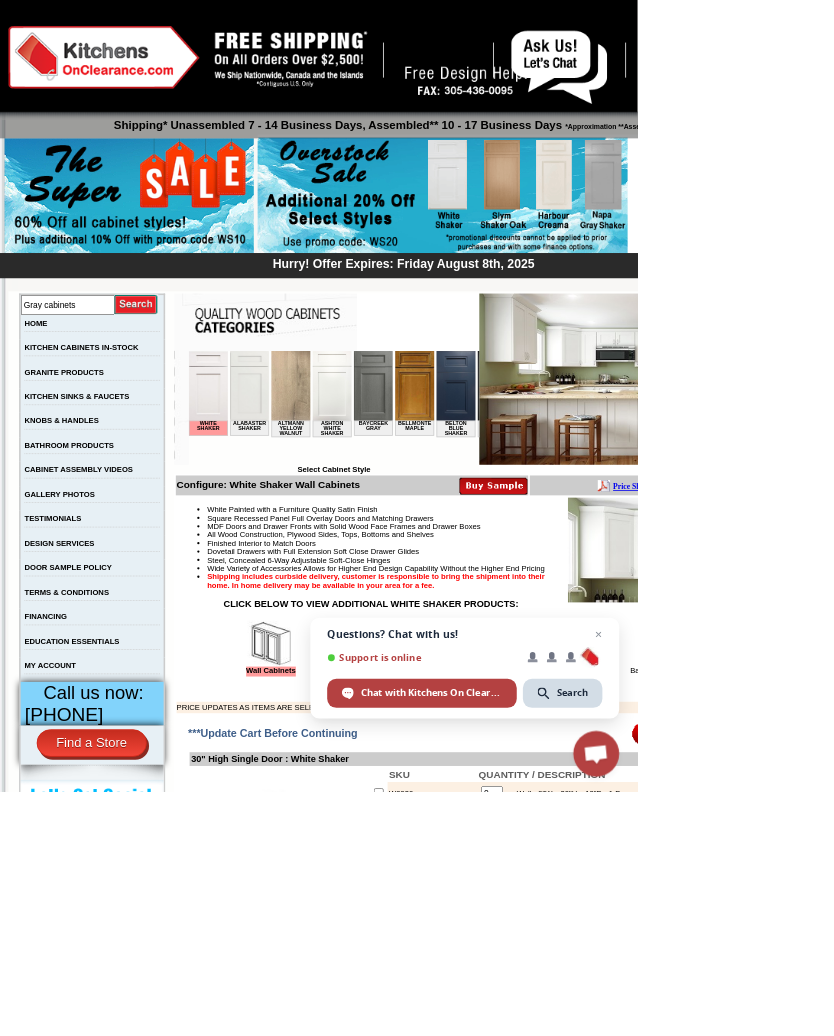 type on "Gray cabinets" 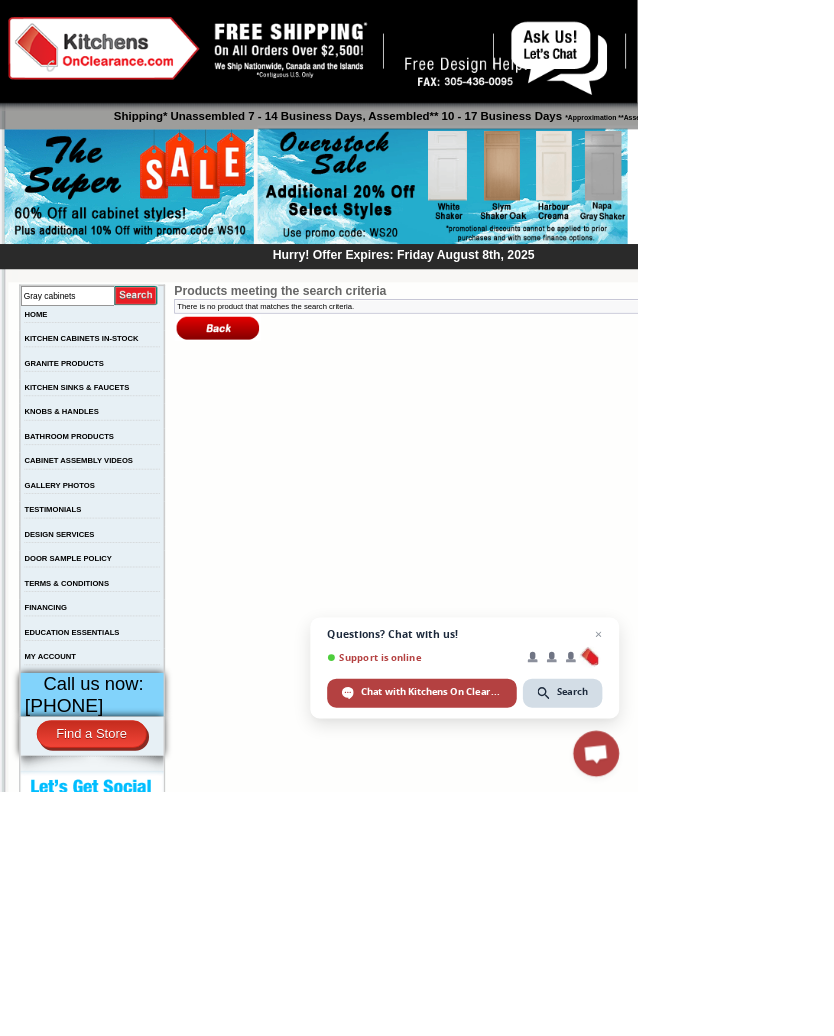 scroll, scrollTop: 0, scrollLeft: 0, axis: both 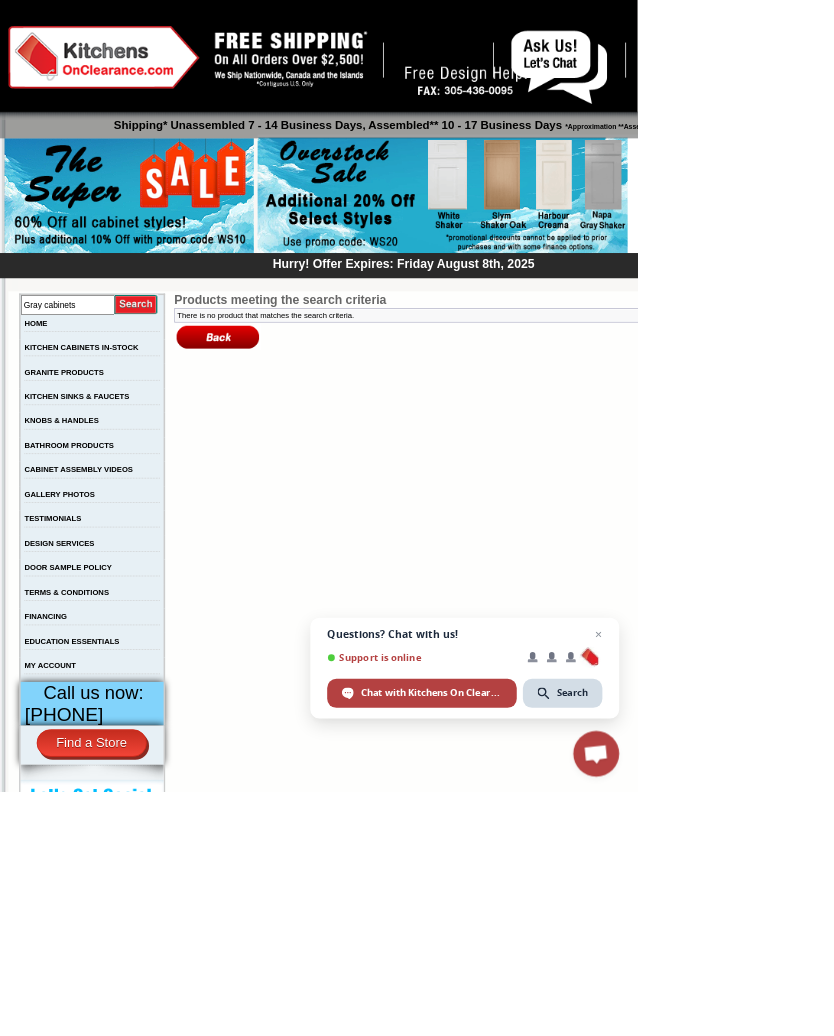 click on "GALLERY PHOTOS" at bounding box center [78, 646] 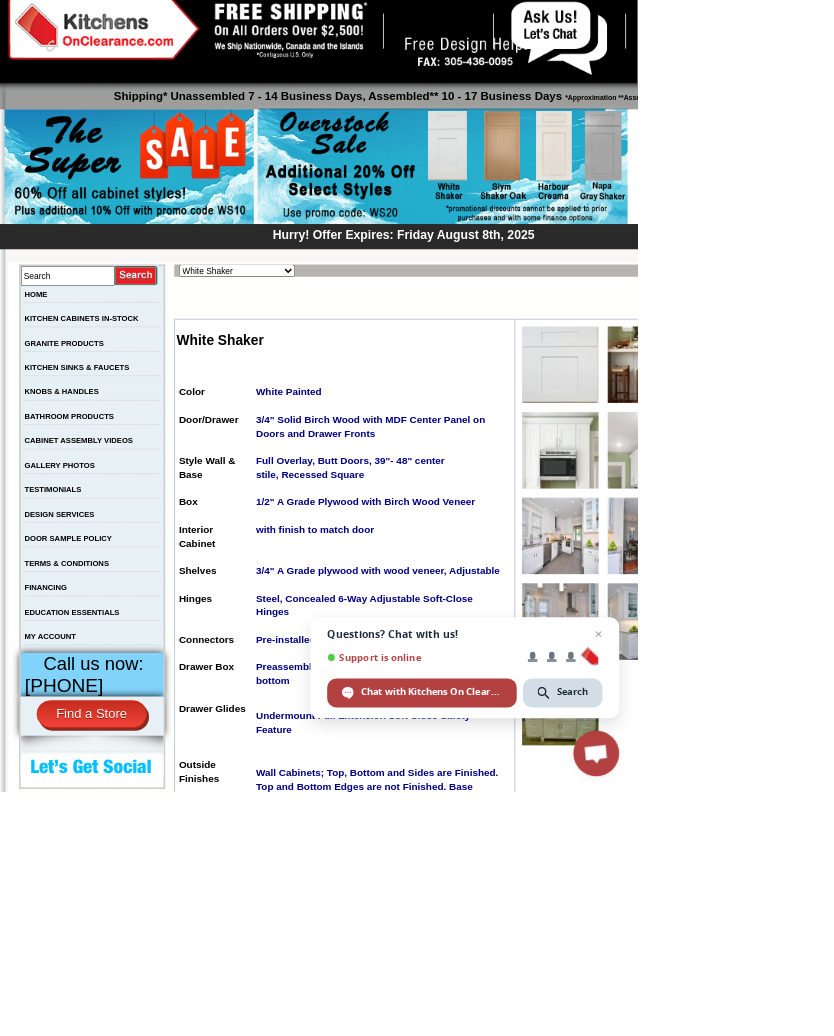 scroll, scrollTop: 0, scrollLeft: 0, axis: both 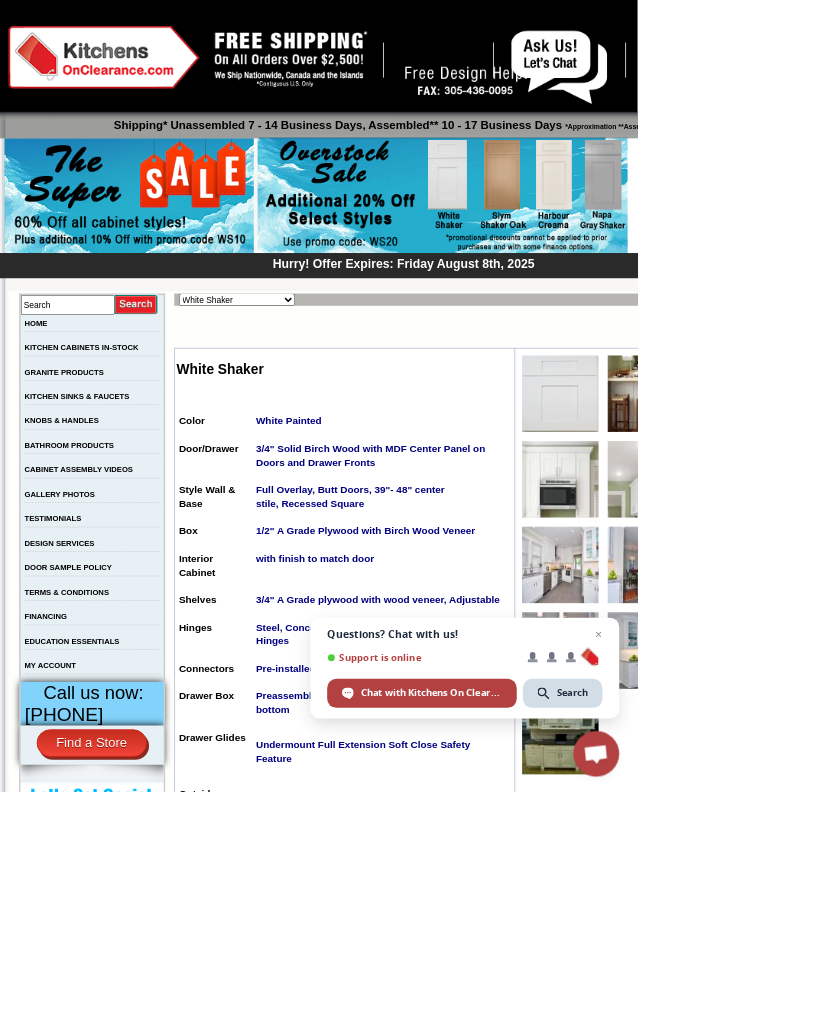 click at bounding box center (845, 851) 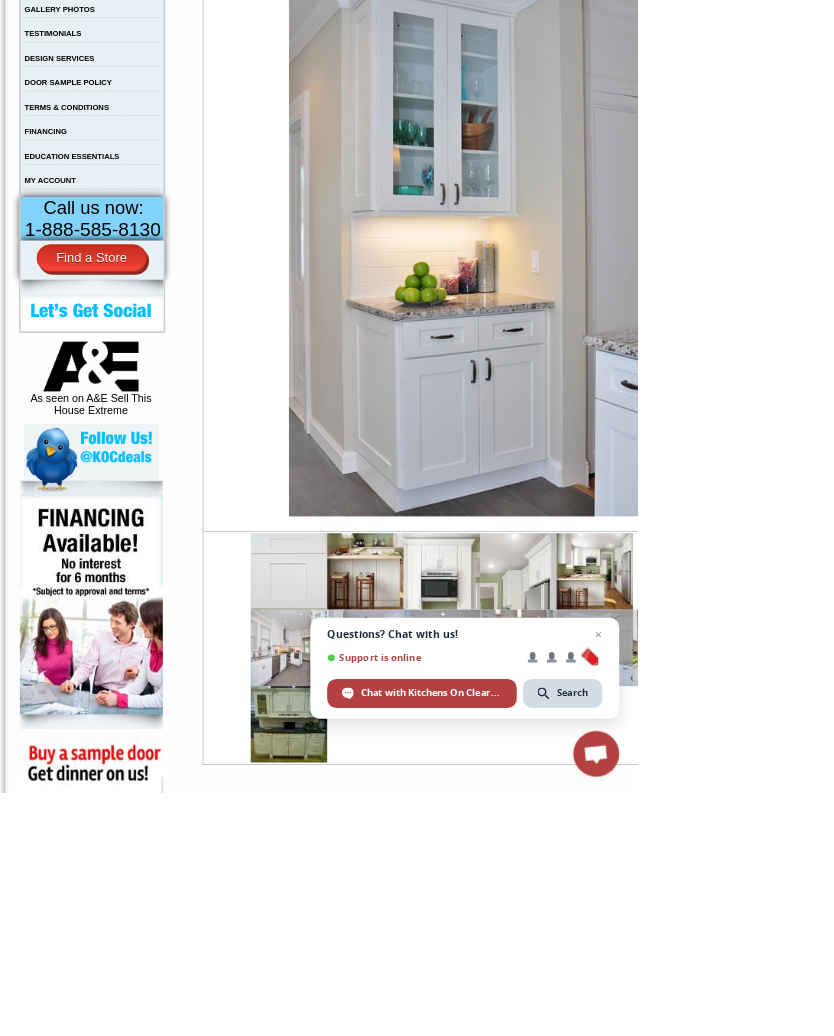 scroll, scrollTop: 623, scrollLeft: 0, axis: vertical 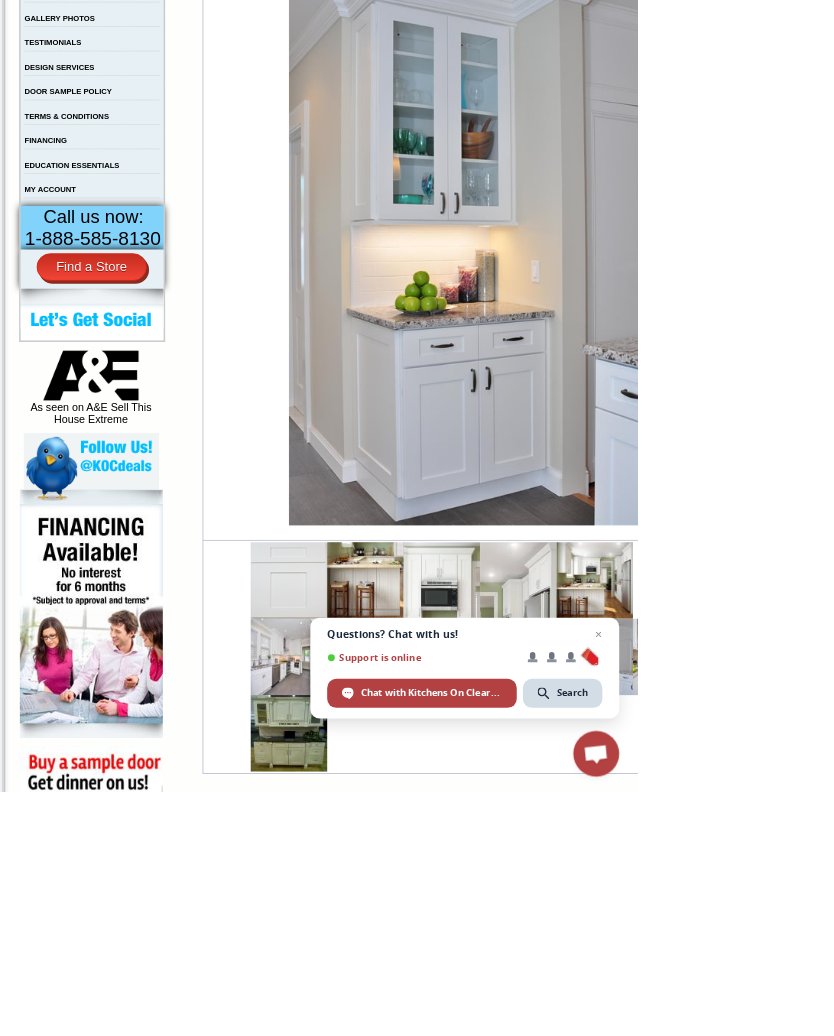 click at bounding box center (678, 859) 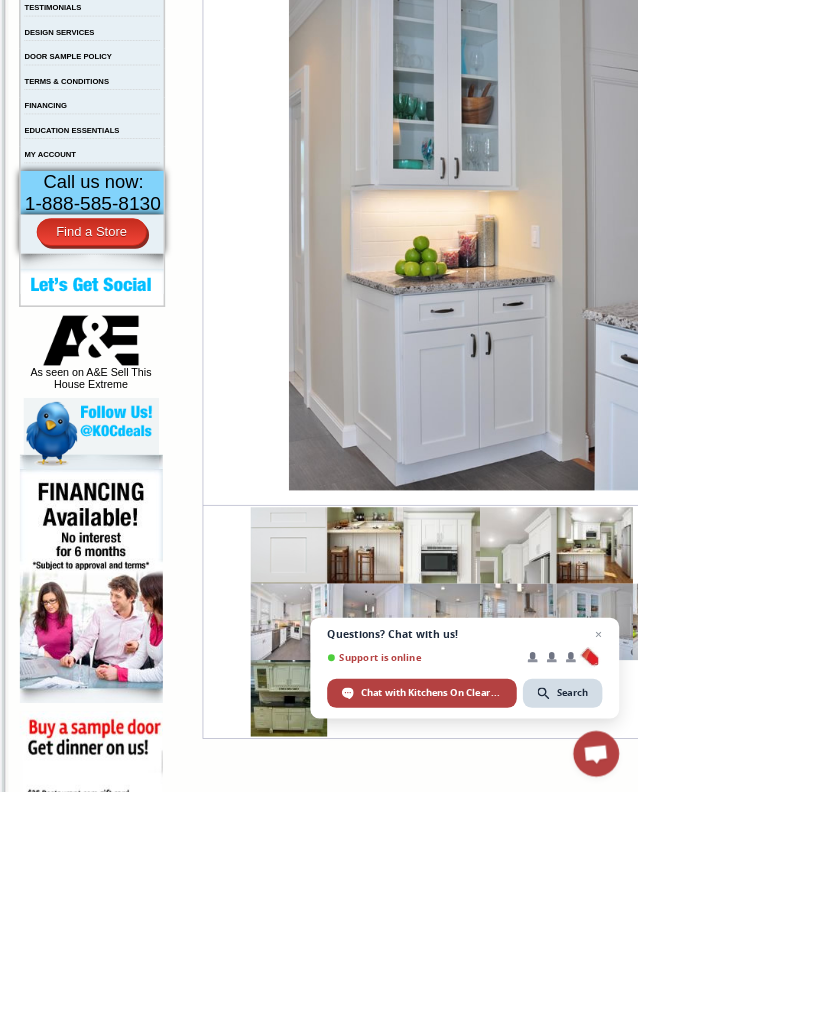 click at bounding box center [678, 814] 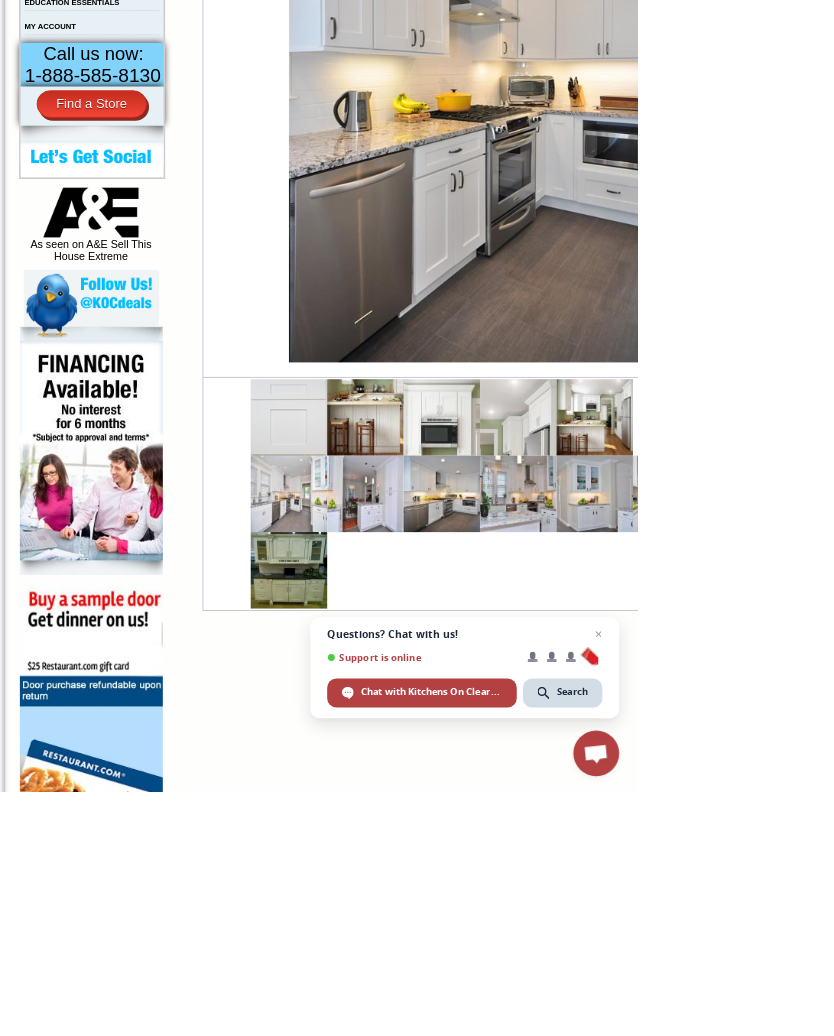 scroll, scrollTop: 842, scrollLeft: 0, axis: vertical 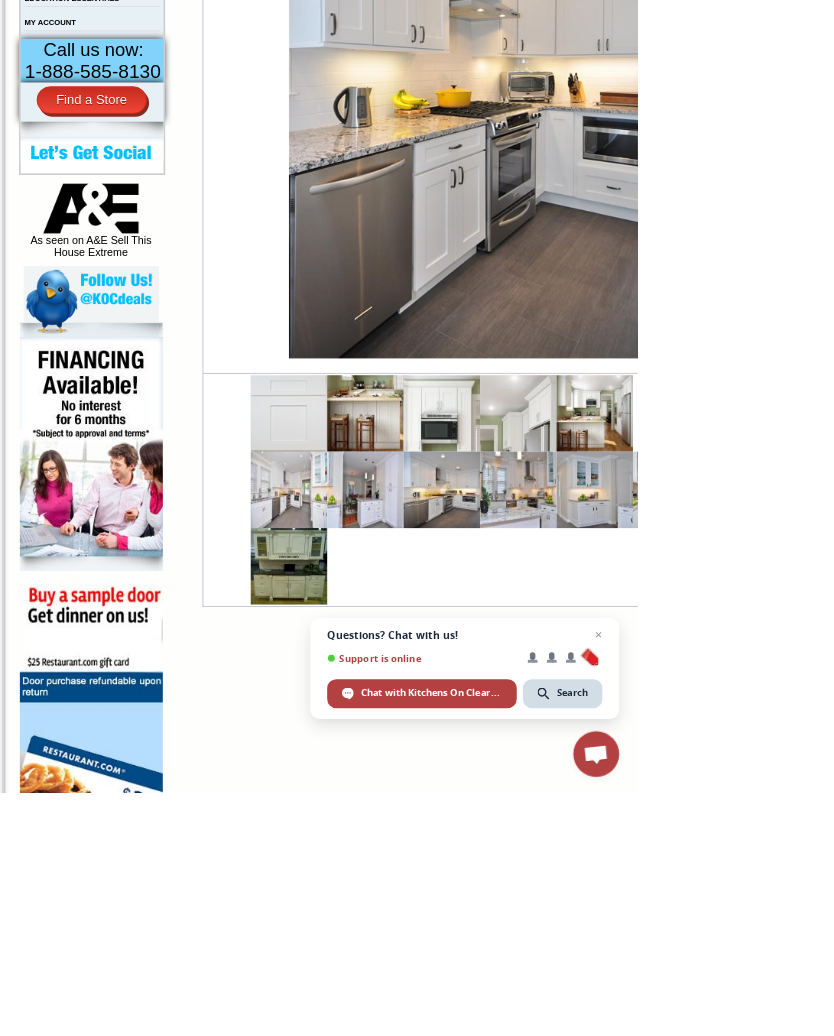click at bounding box center [378, 740] 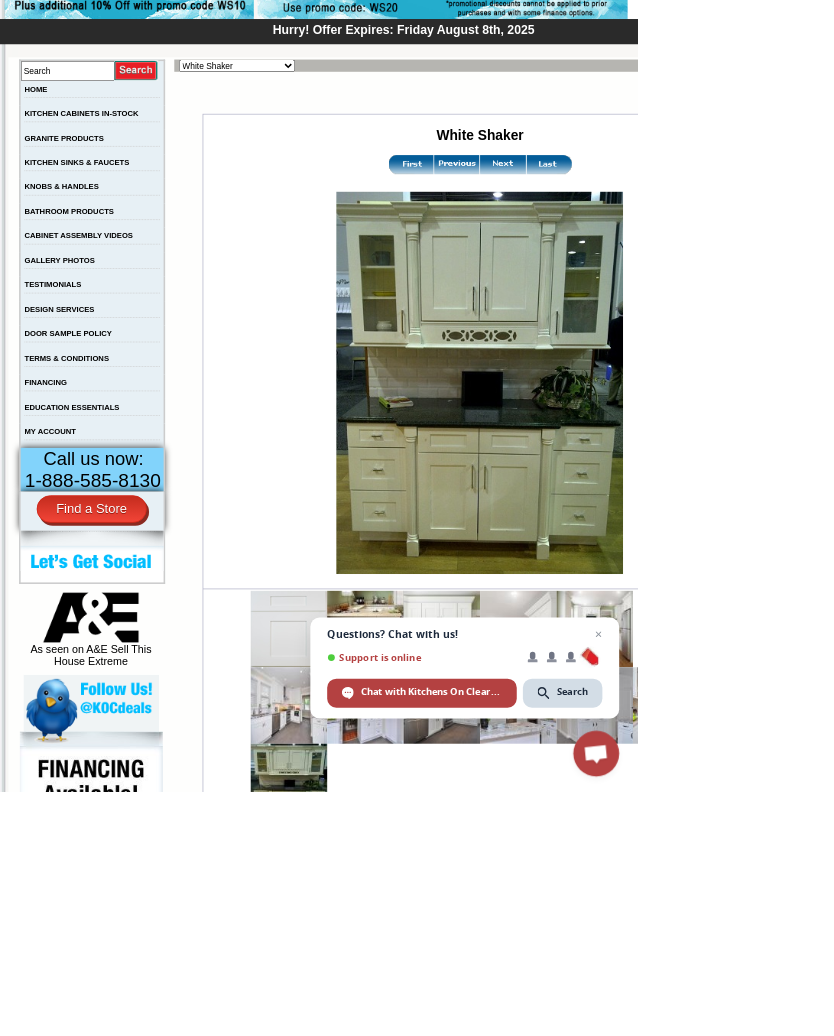 scroll, scrollTop: 320, scrollLeft: 0, axis: vertical 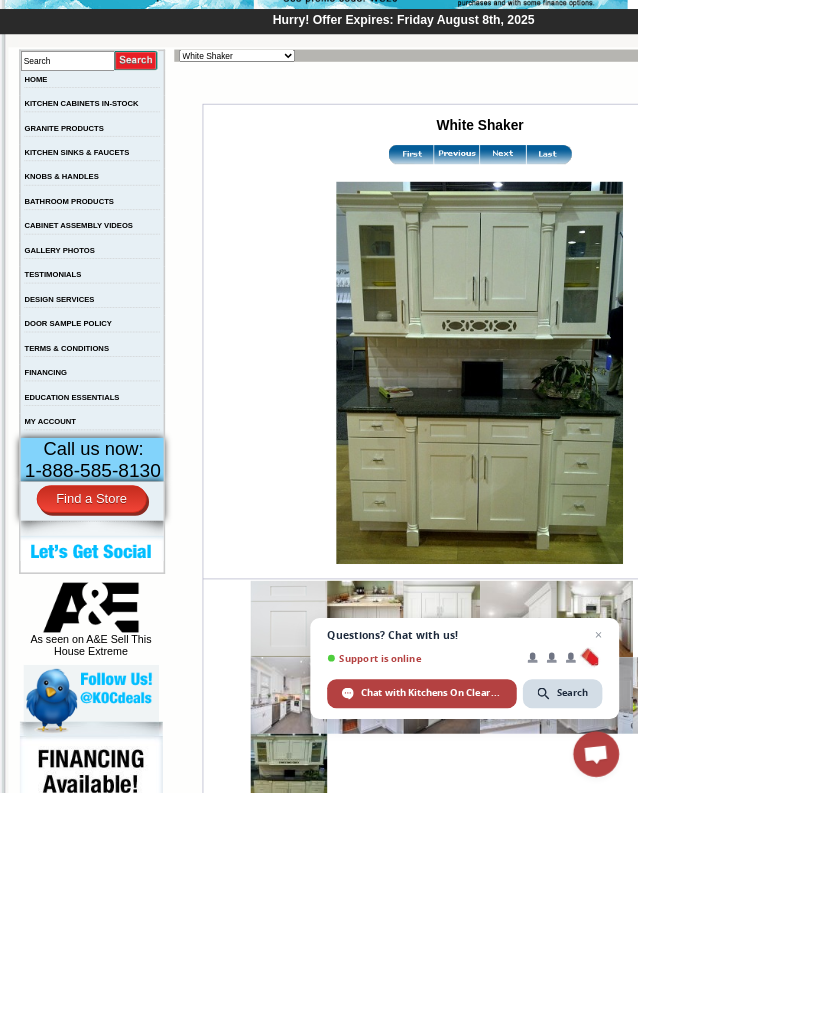 click at bounding box center (678, 909) 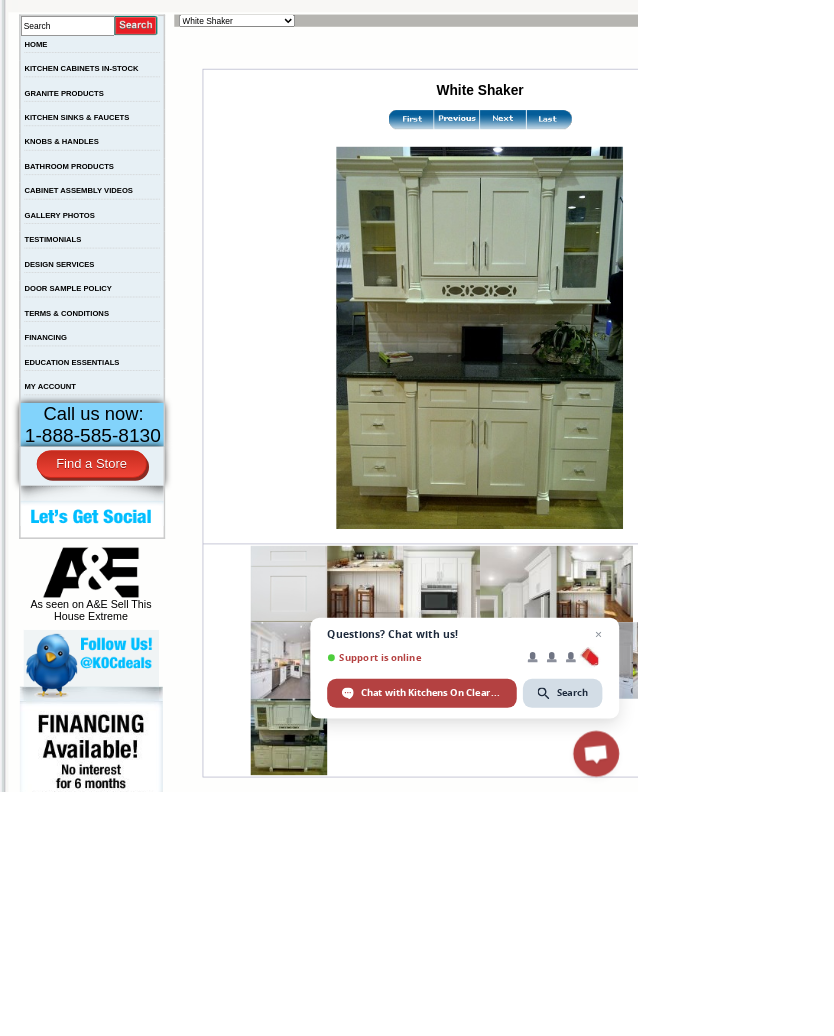 click at bounding box center [778, 864] 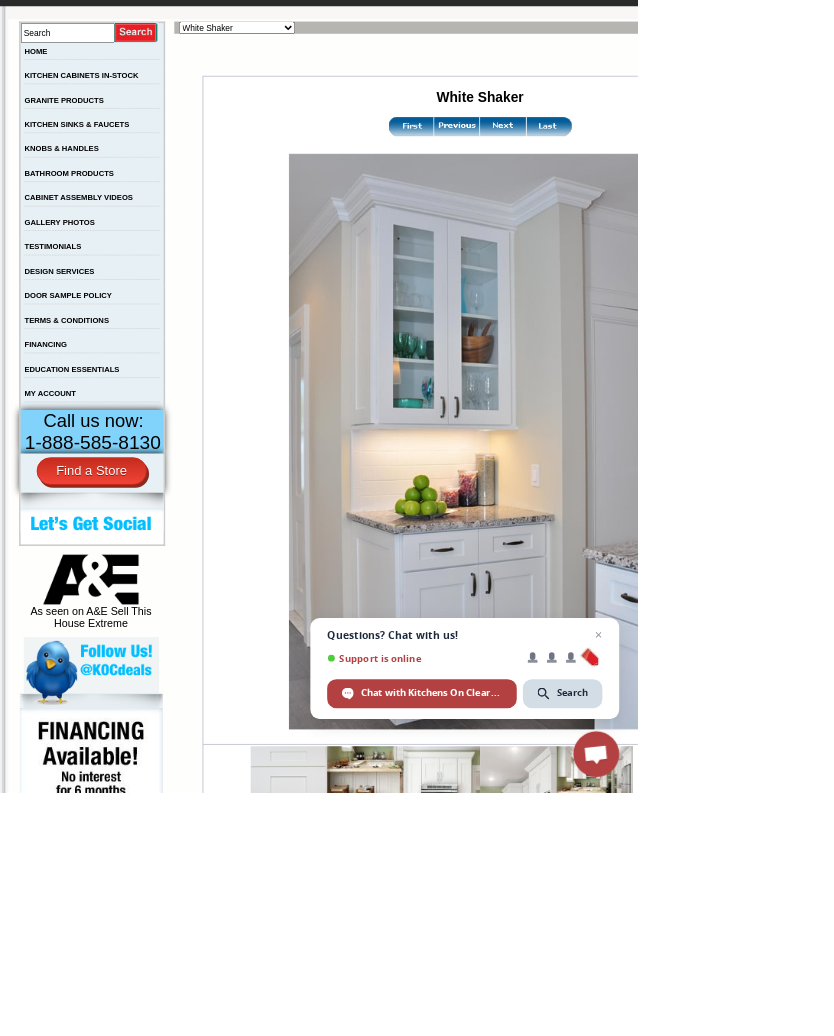 scroll, scrollTop: 356, scrollLeft: 0, axis: vertical 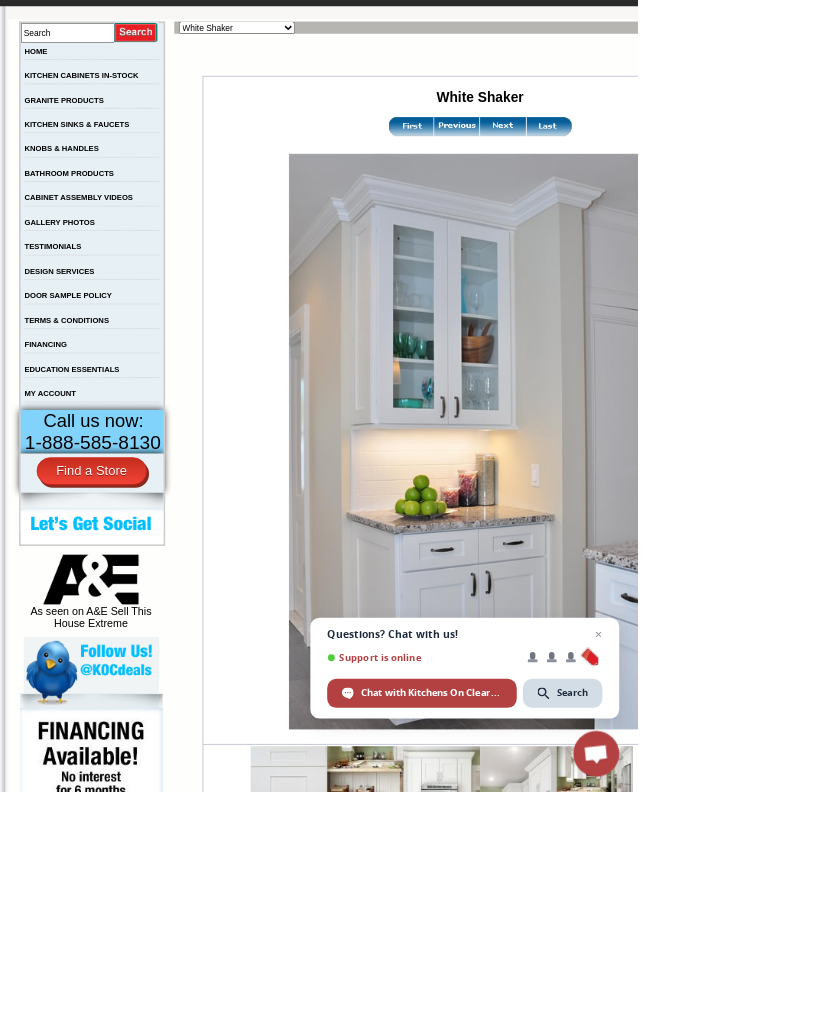 click at bounding box center (783, 830) 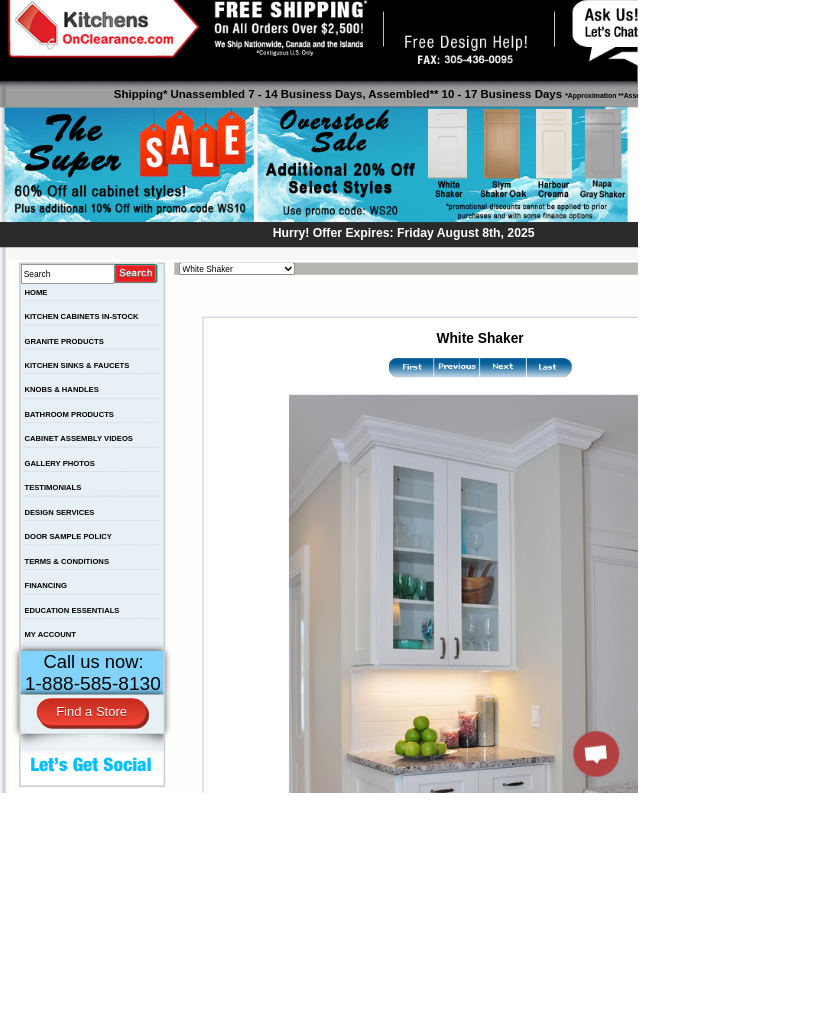 scroll, scrollTop: 0, scrollLeft: 0, axis: both 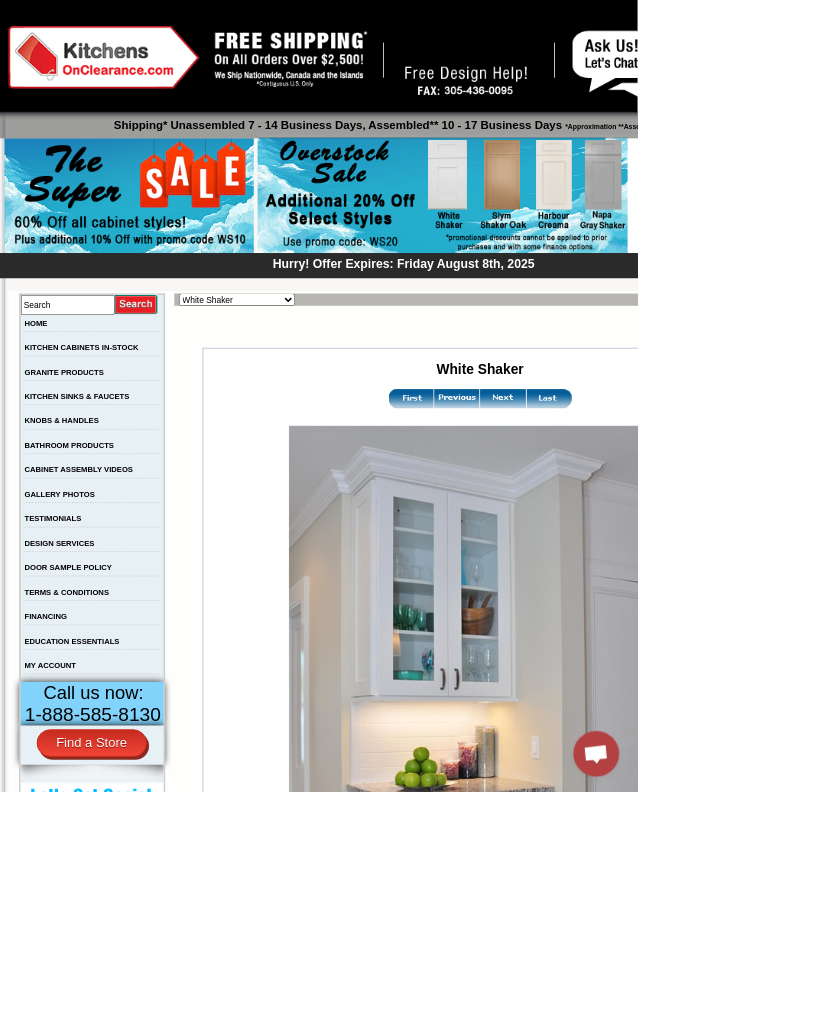 click at bounding box center (658, 521) 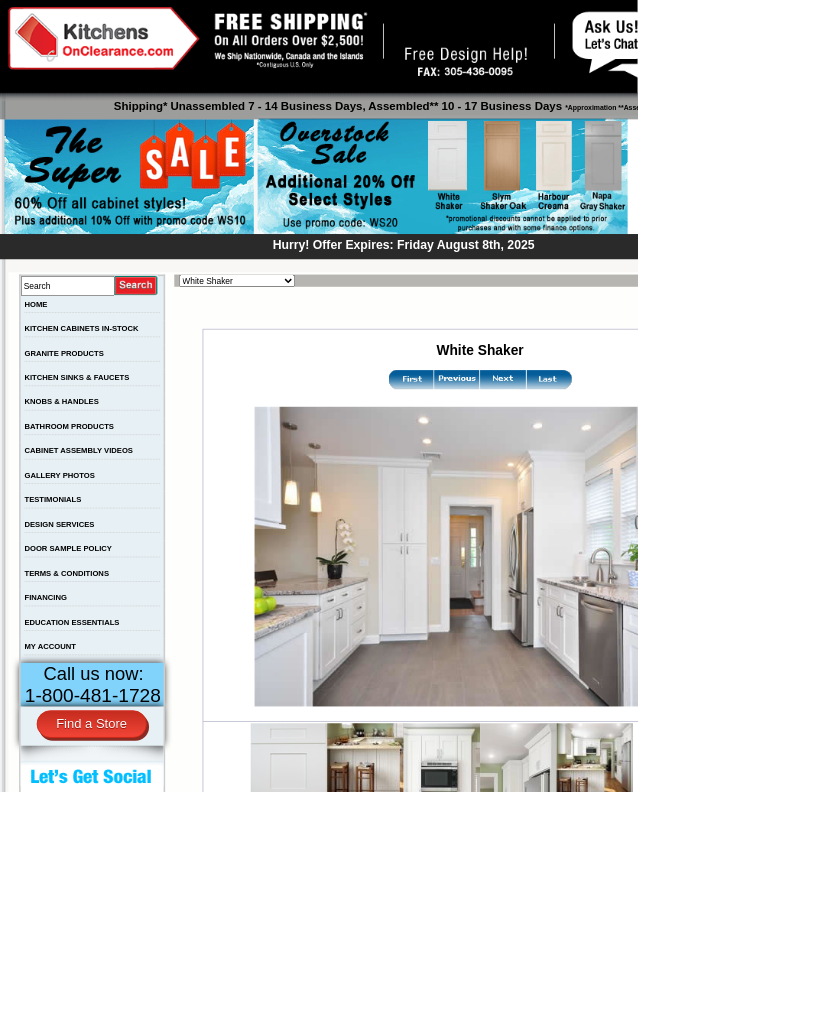 scroll, scrollTop: 24, scrollLeft: 0, axis: vertical 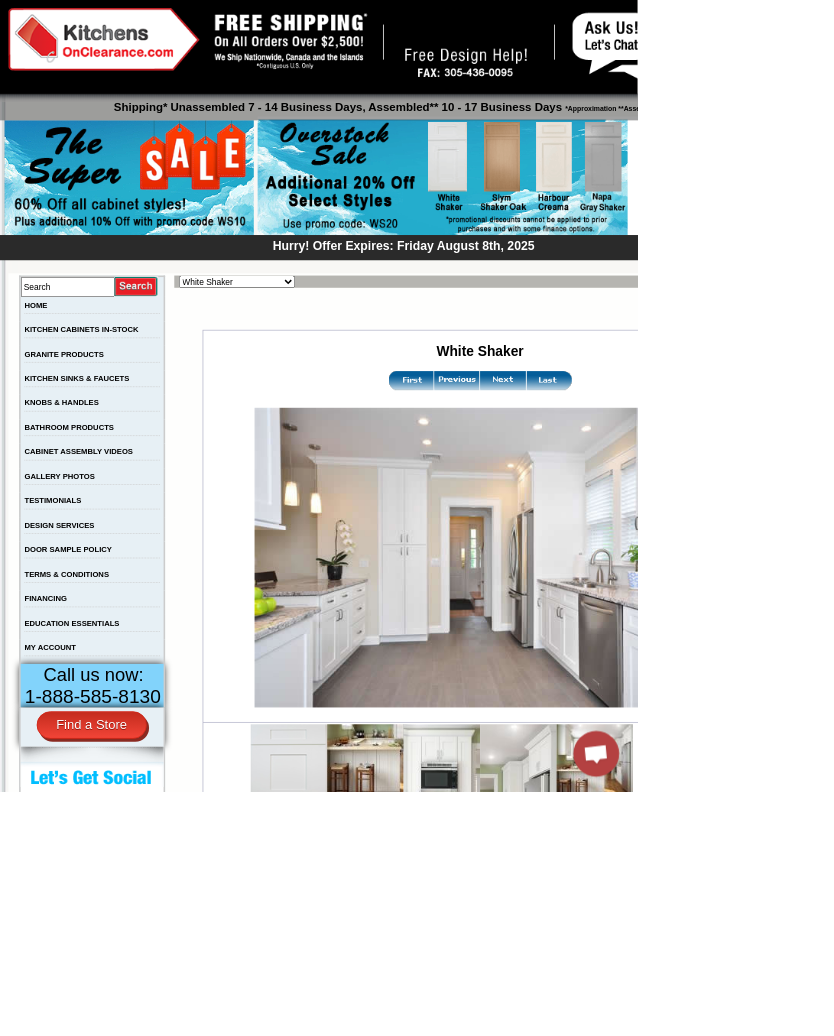 click at bounding box center (628, 729) 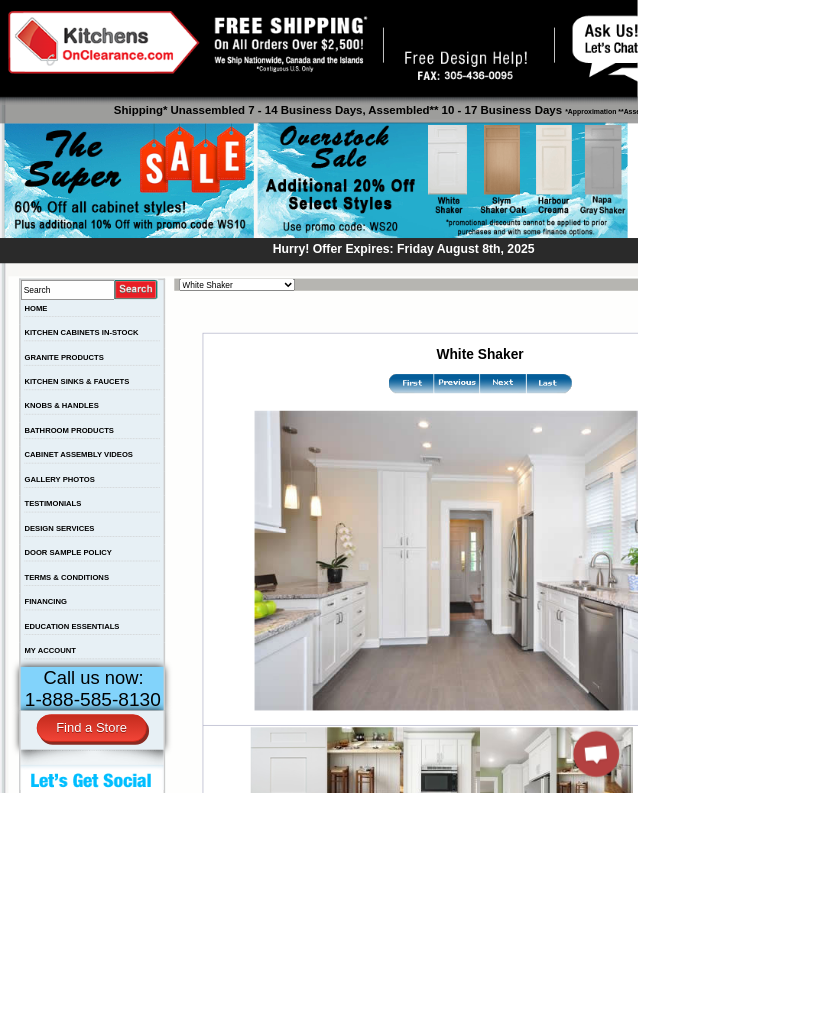 scroll, scrollTop: 0, scrollLeft: 0, axis: both 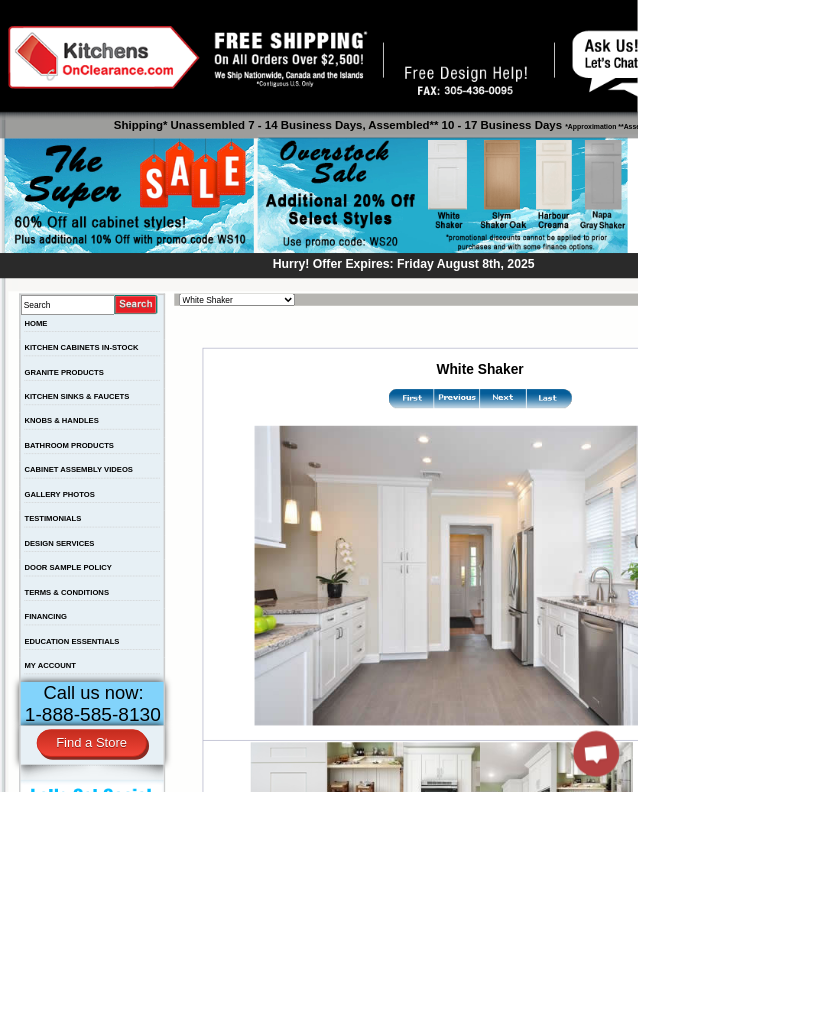 click at bounding box center (579, 256) 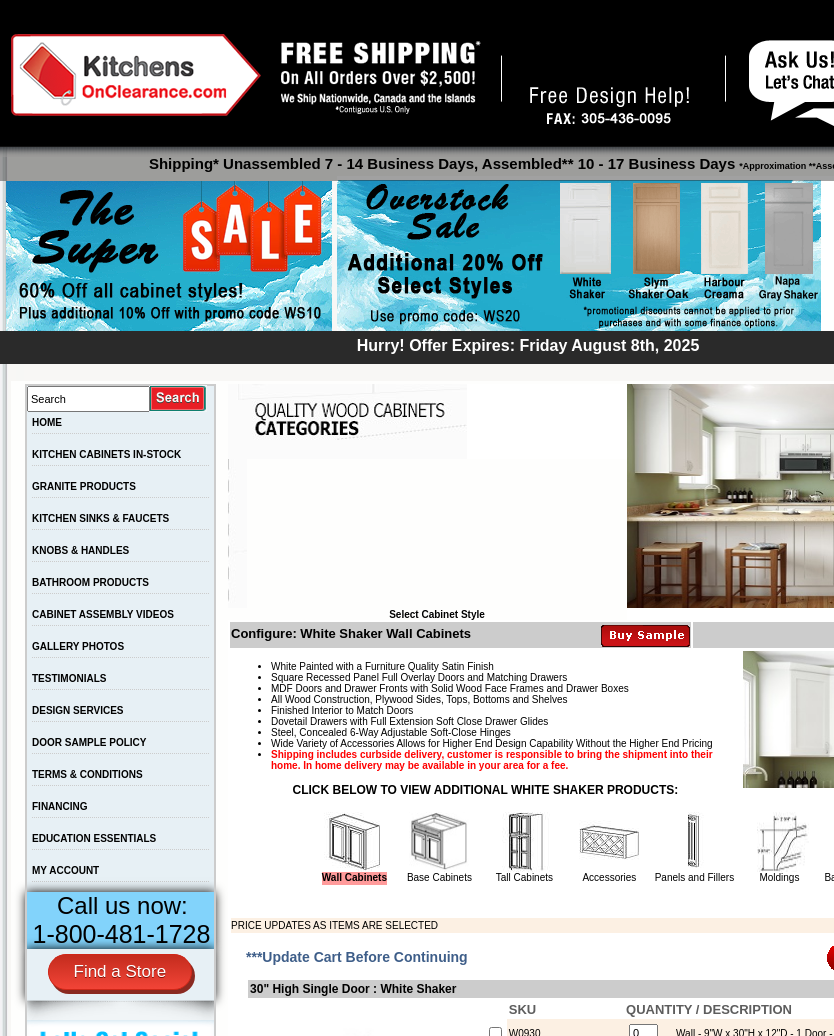 scroll, scrollTop: 0, scrollLeft: 0, axis: both 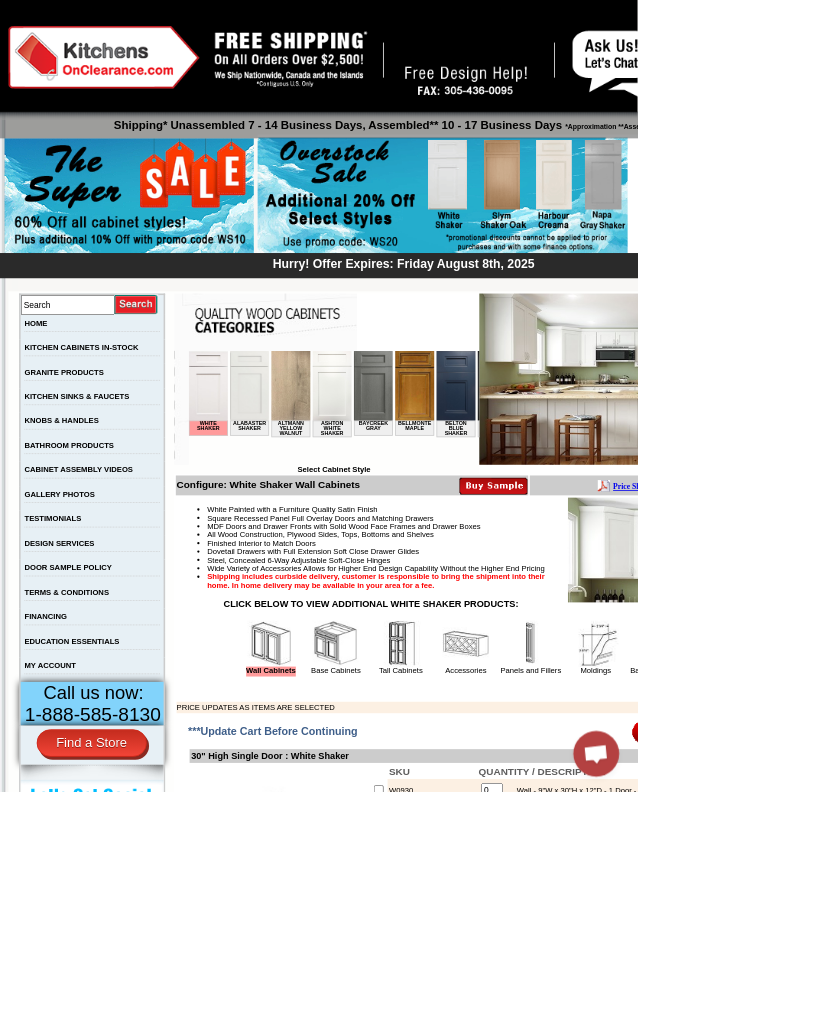 click at bounding box center (537, 395) 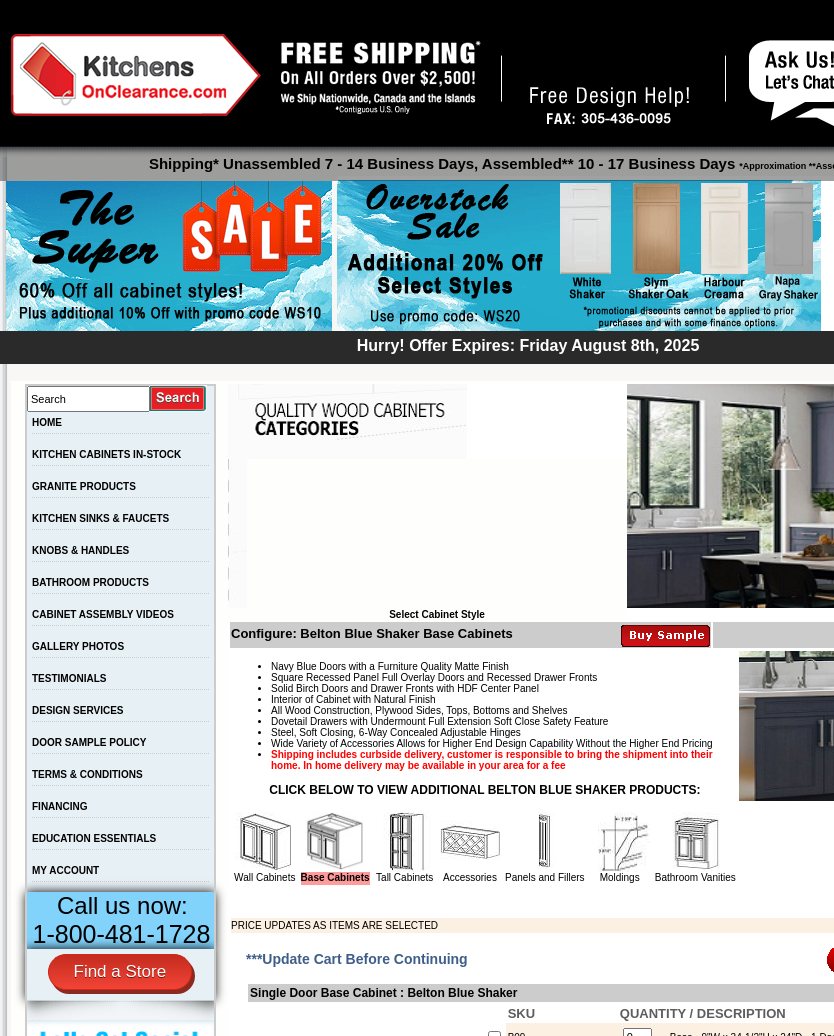 scroll, scrollTop: 24, scrollLeft: 0, axis: vertical 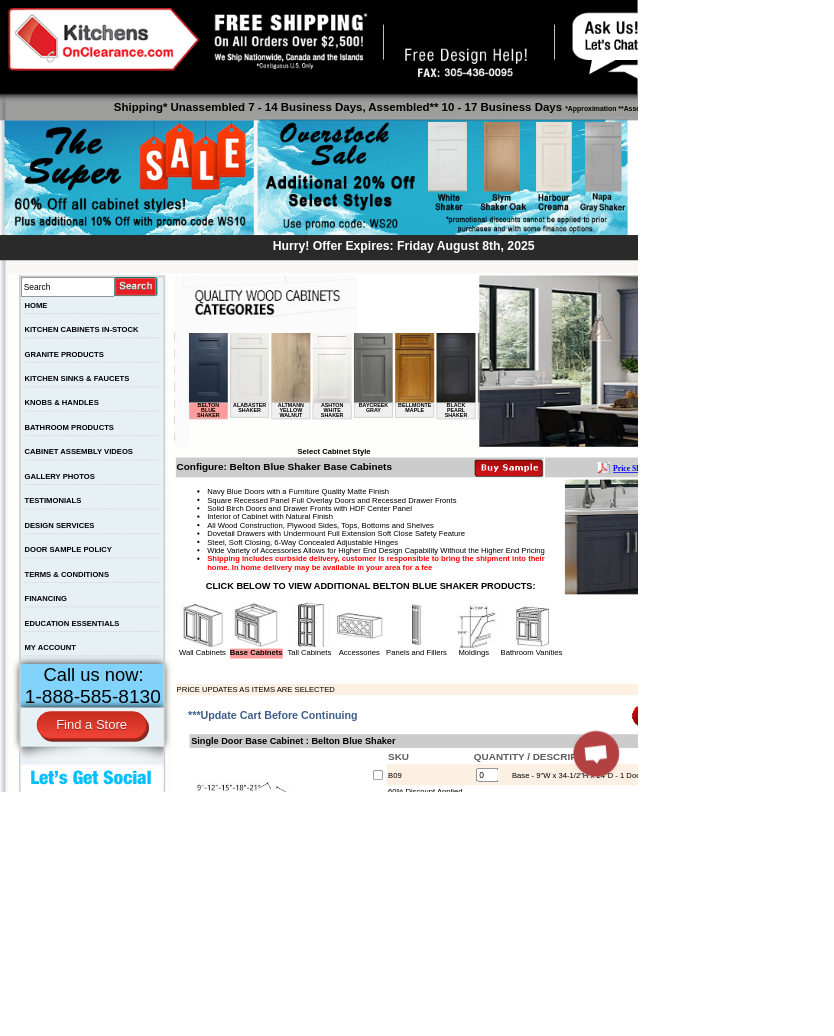 click at bounding box center [823, 472] 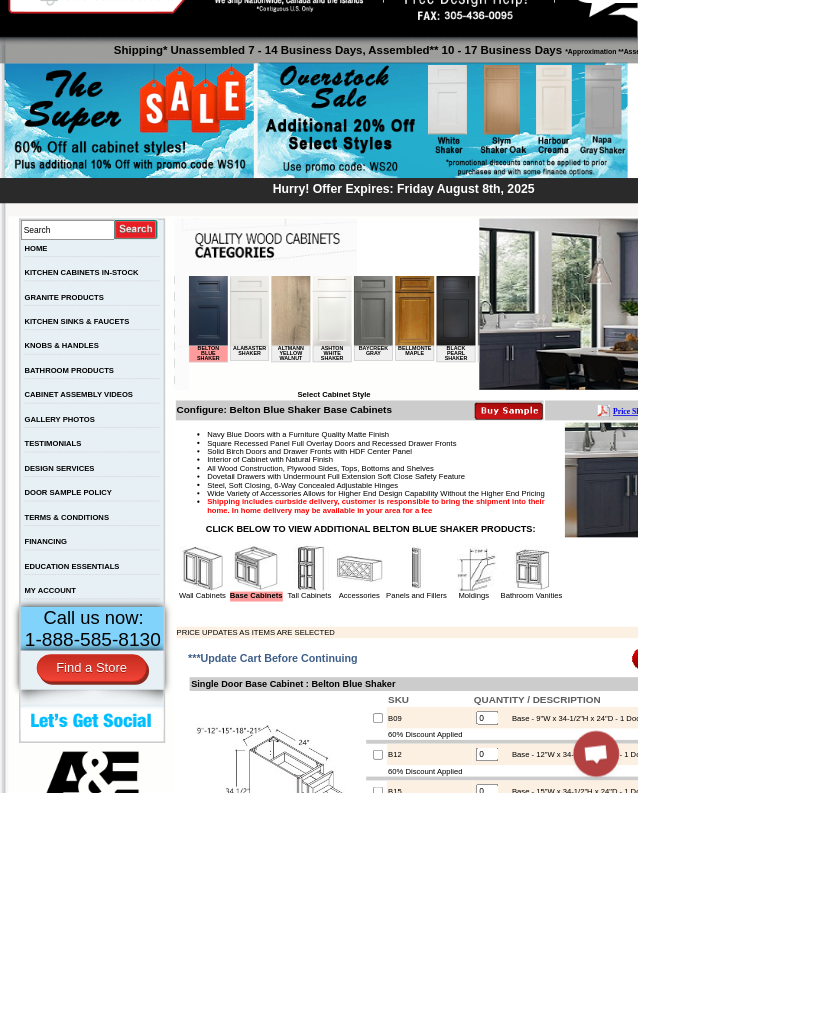 scroll, scrollTop: 75, scrollLeft: 0, axis: vertical 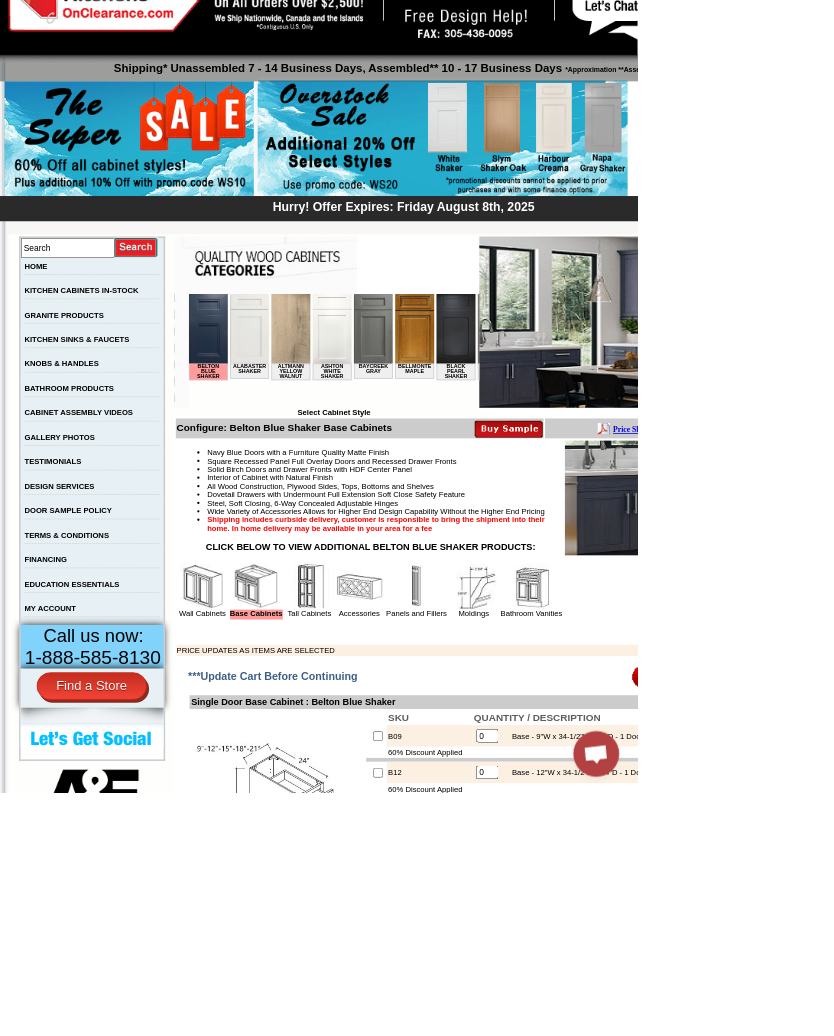 click at bounding box center [405, 767] 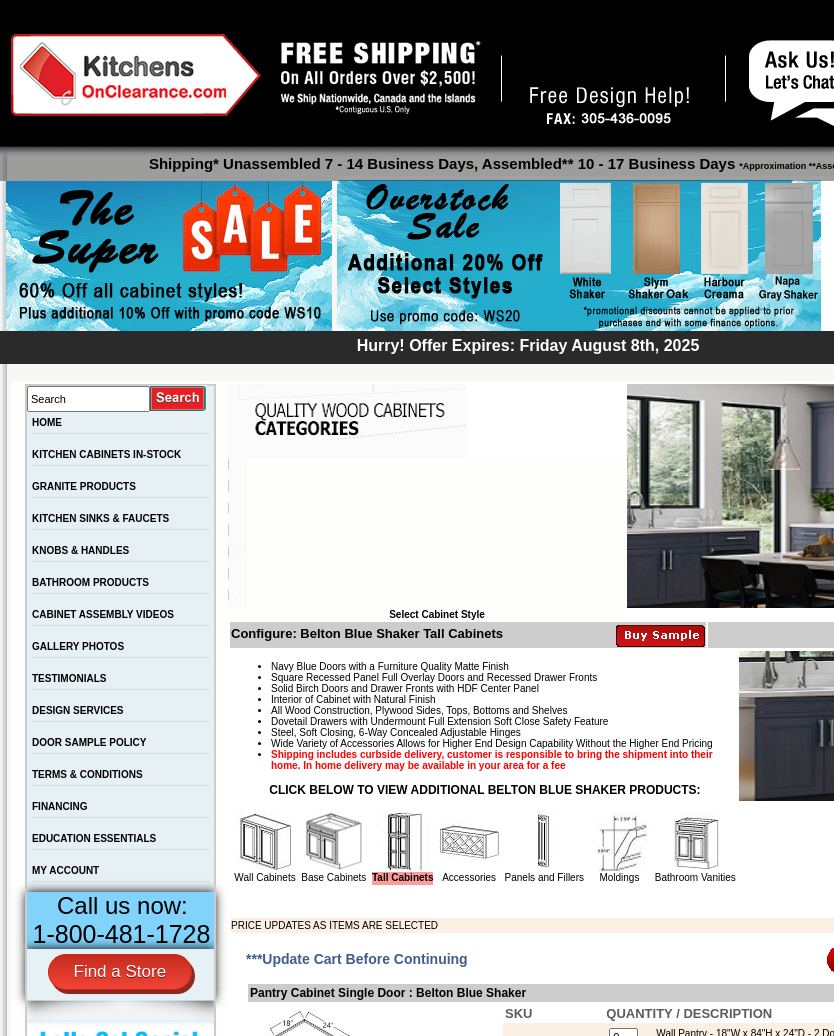 scroll, scrollTop: 67, scrollLeft: 0, axis: vertical 